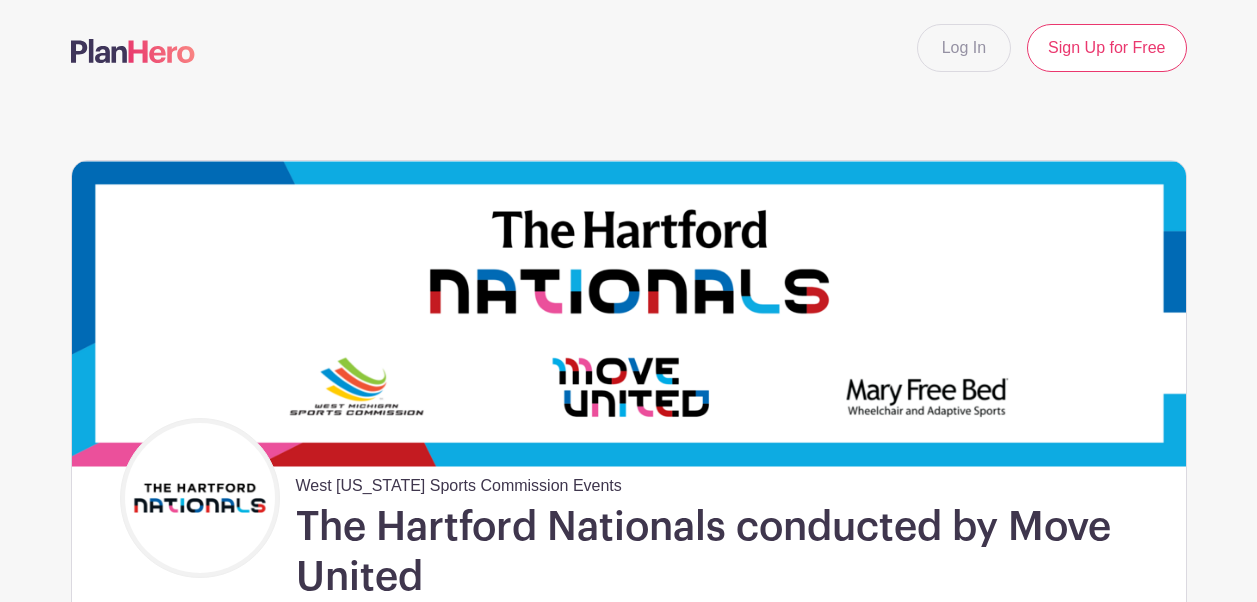 scroll, scrollTop: 0, scrollLeft: 0, axis: both 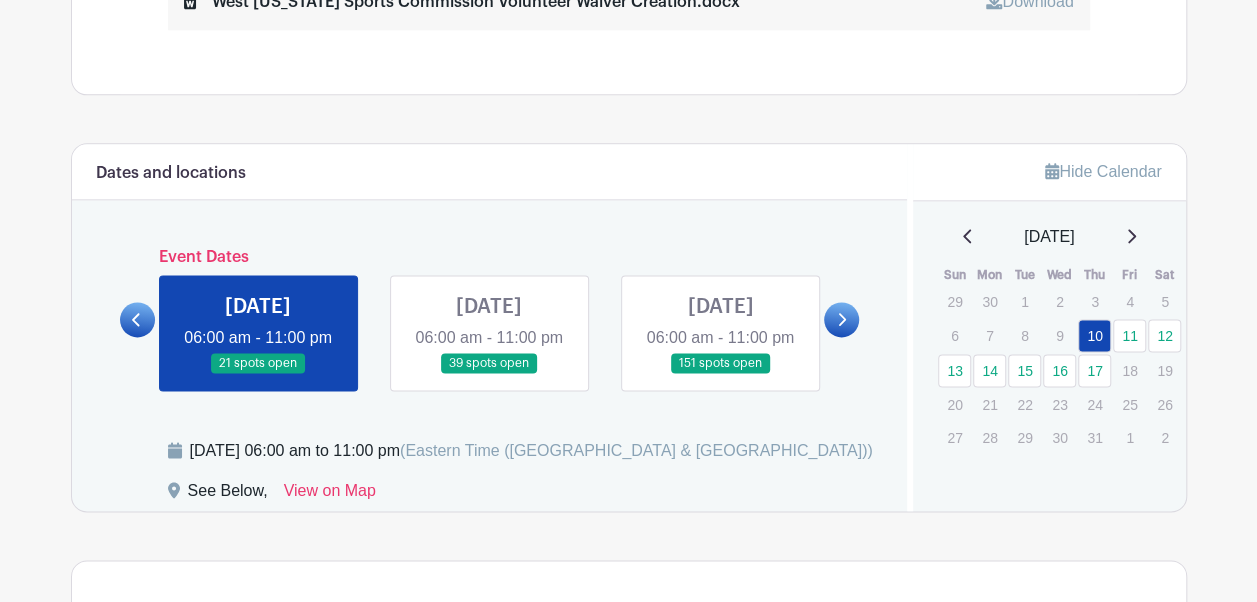 click at bounding box center [841, 319] 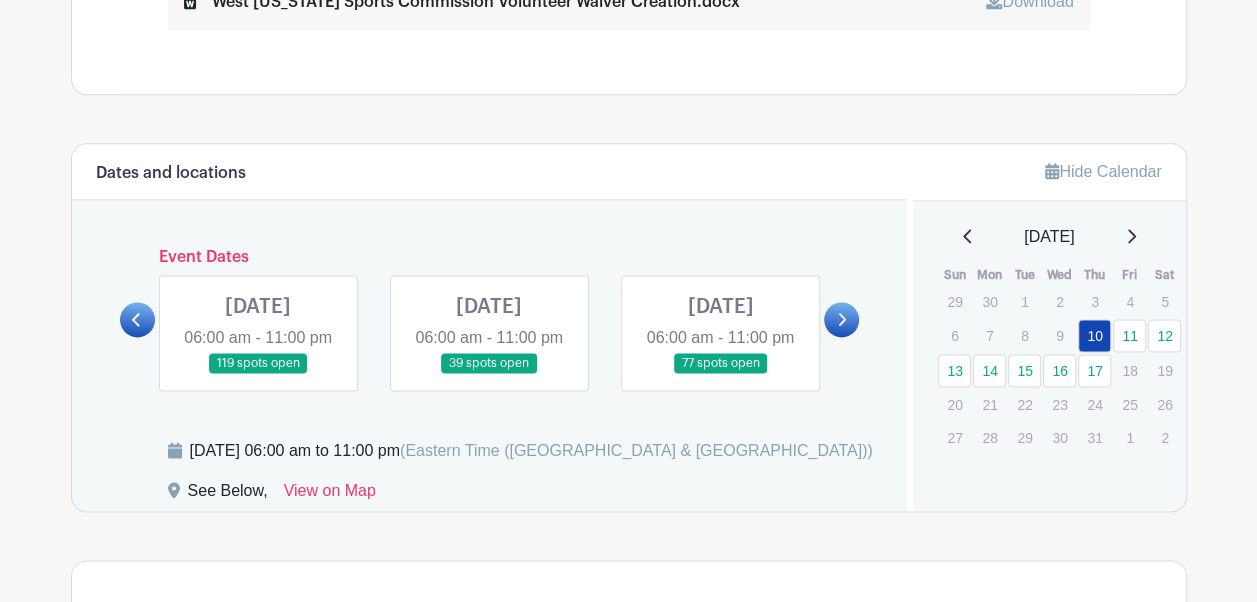 click at bounding box center [489, 374] 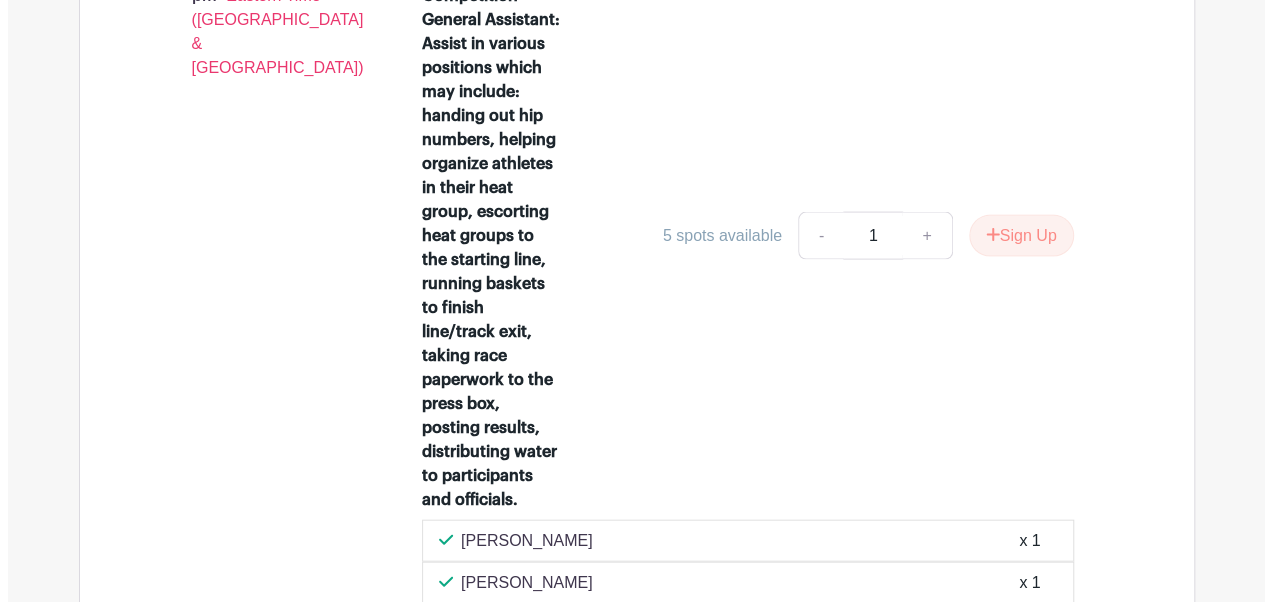 scroll, scrollTop: 2011, scrollLeft: 0, axis: vertical 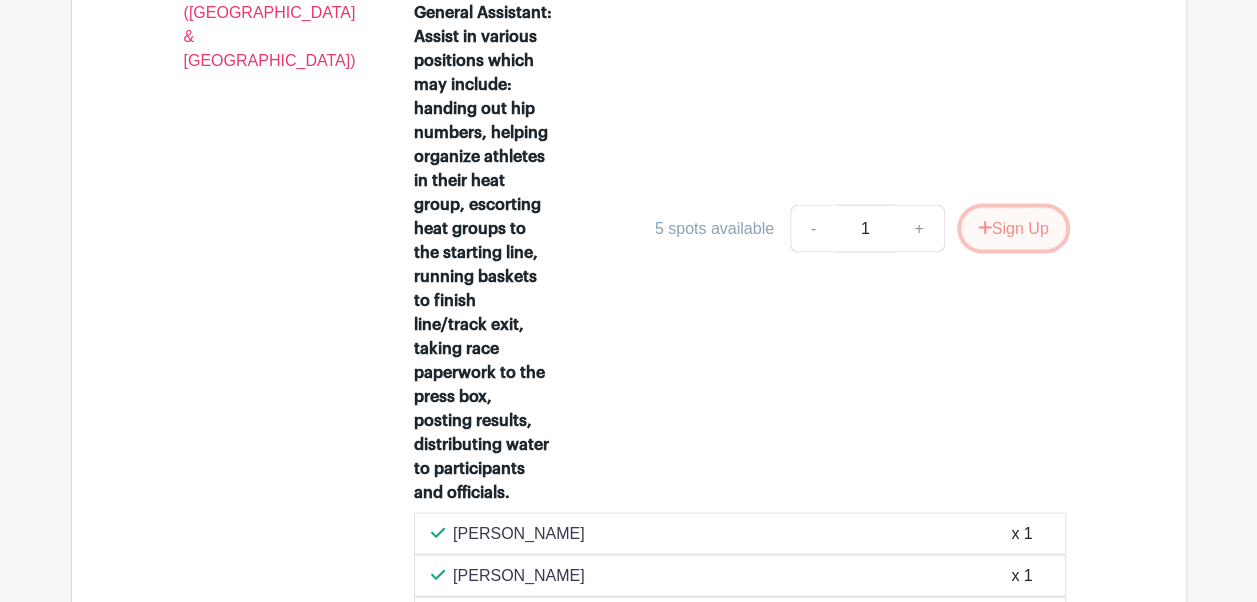 click on "Sign Up" at bounding box center (1013, 229) 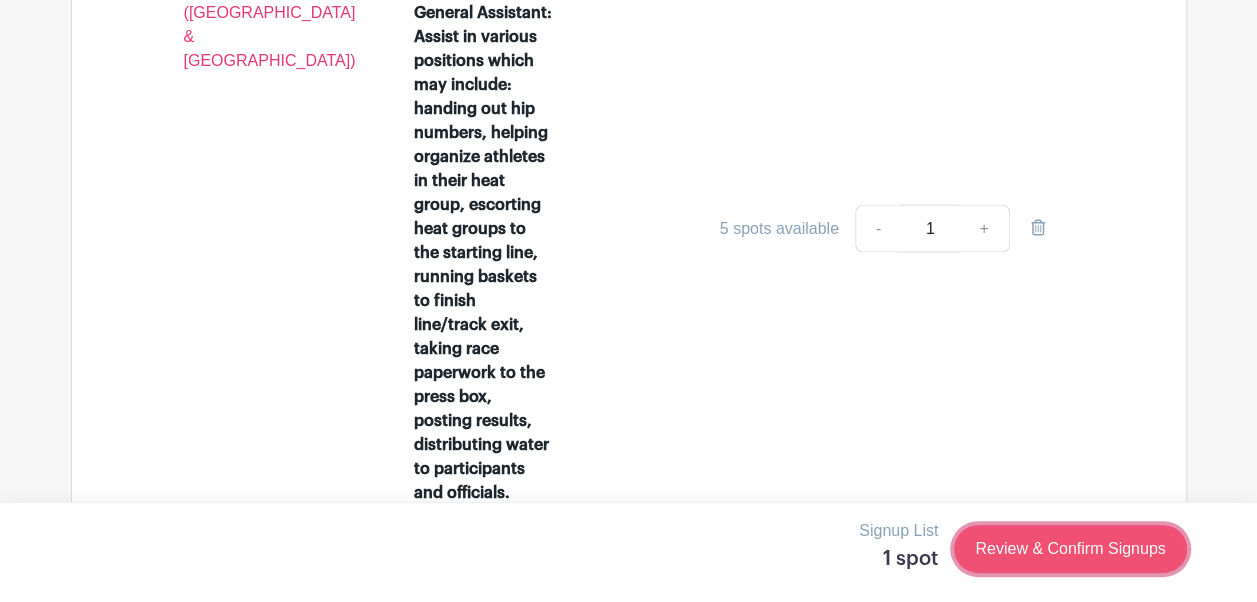 click on "Review & Confirm Signups" at bounding box center [1070, 549] 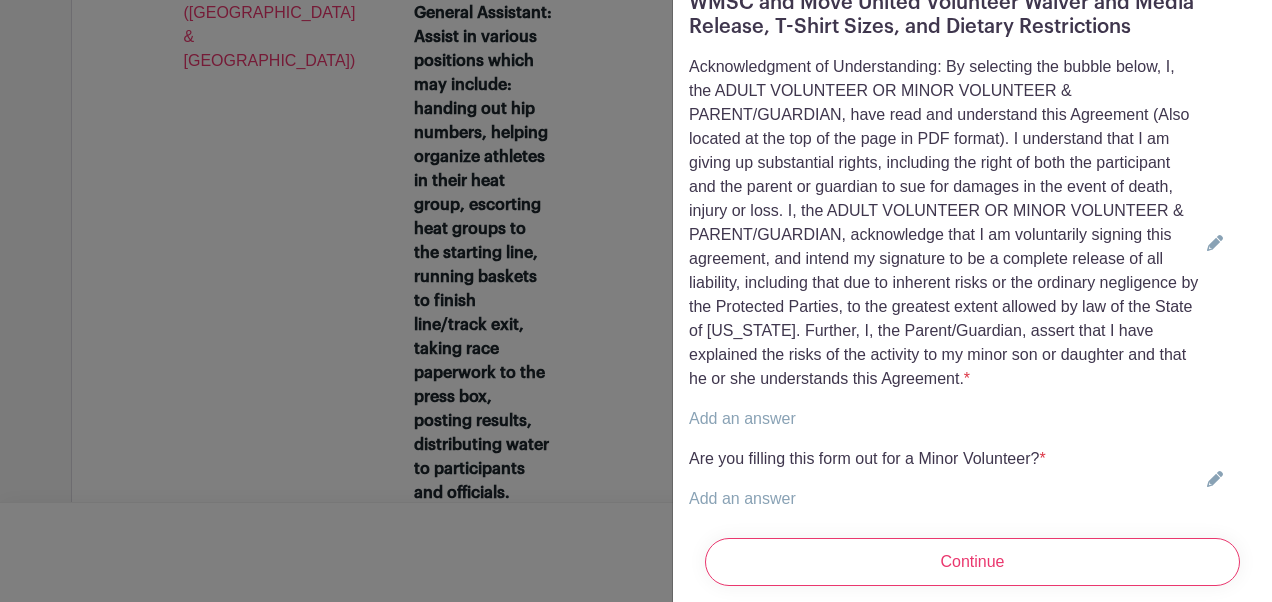 scroll, scrollTop: 697, scrollLeft: 0, axis: vertical 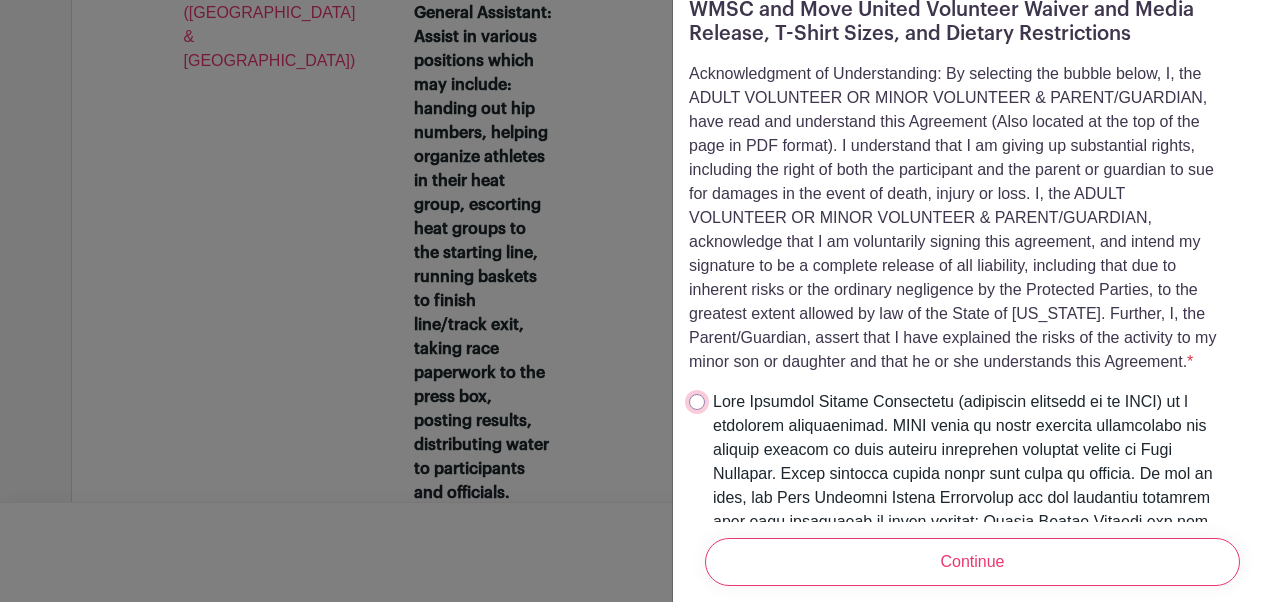 click at bounding box center (697, 402) 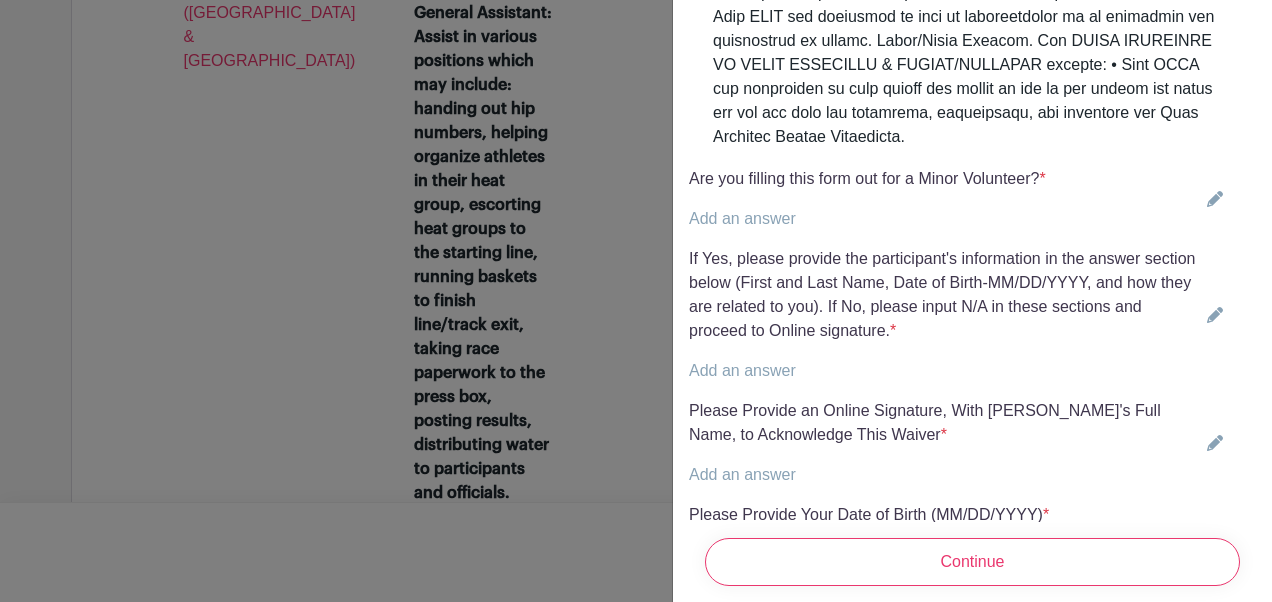 scroll, scrollTop: 4868, scrollLeft: 0, axis: vertical 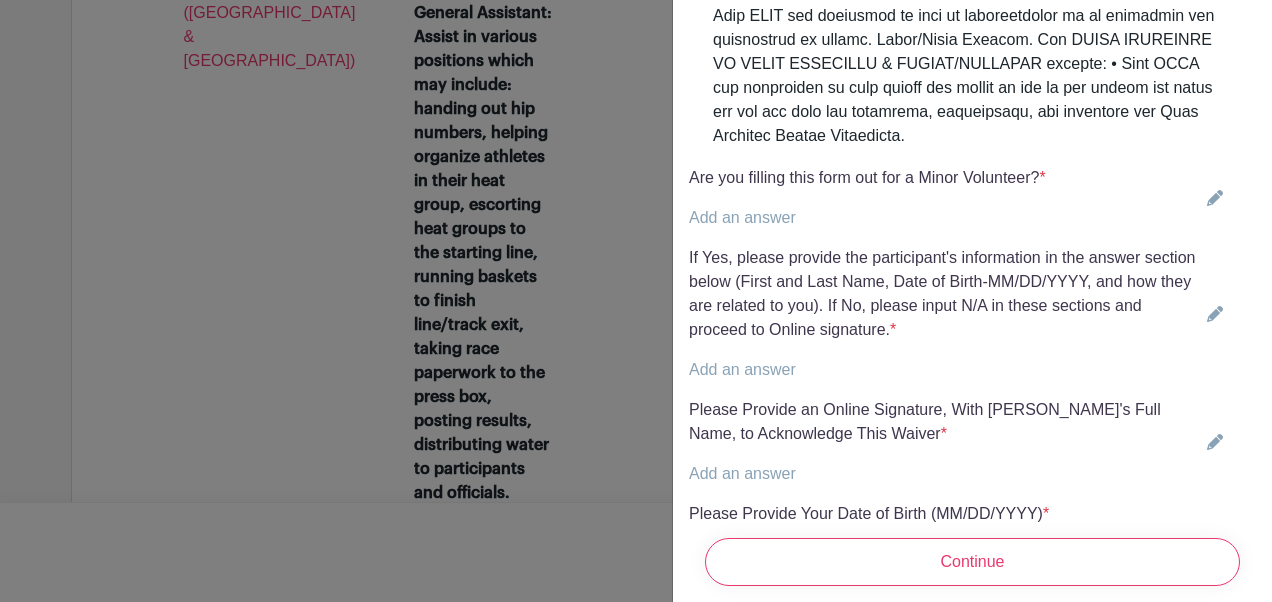 click on "Add an answer" at bounding box center [742, 217] 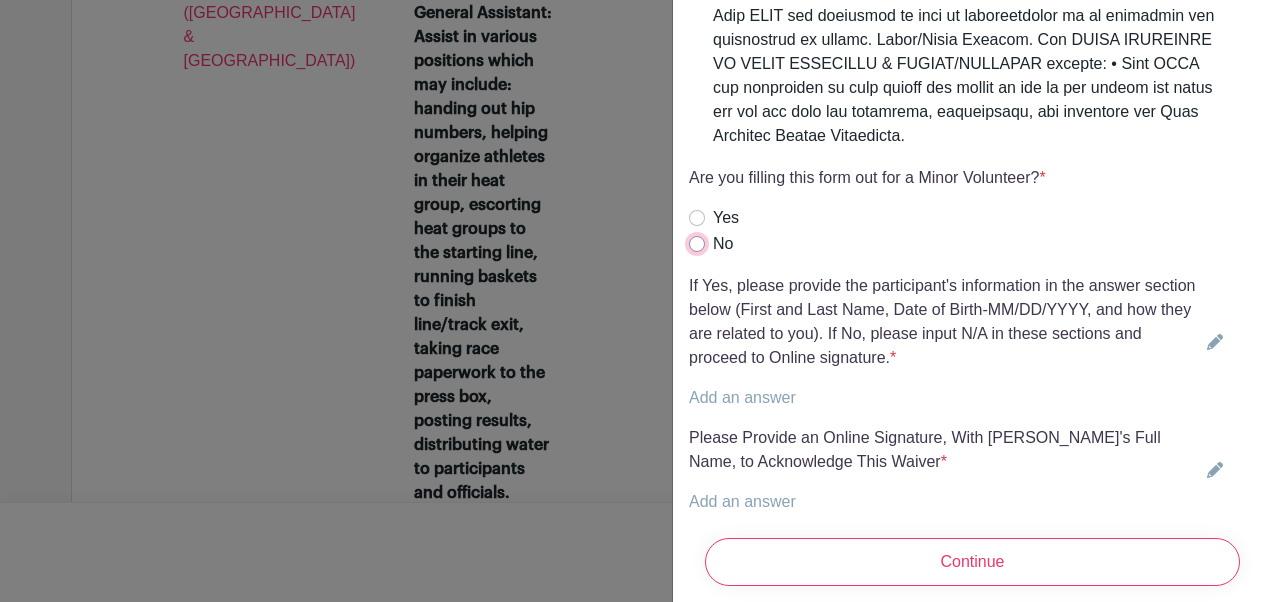 click on "No" at bounding box center [697, 244] 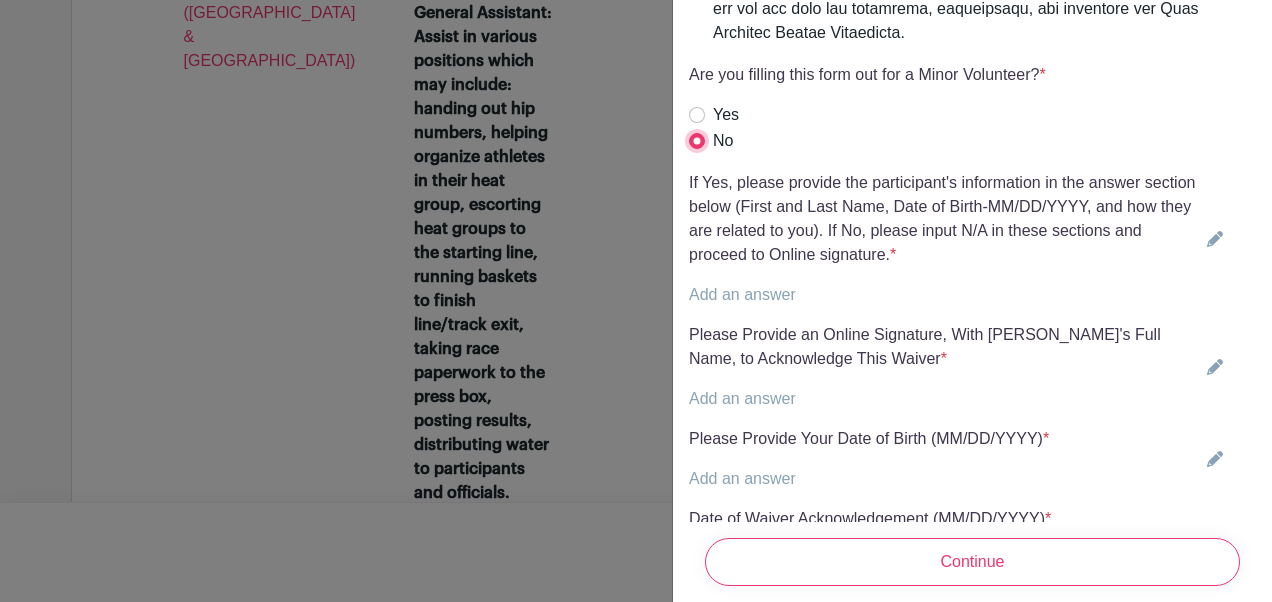 scroll, scrollTop: 4972, scrollLeft: 0, axis: vertical 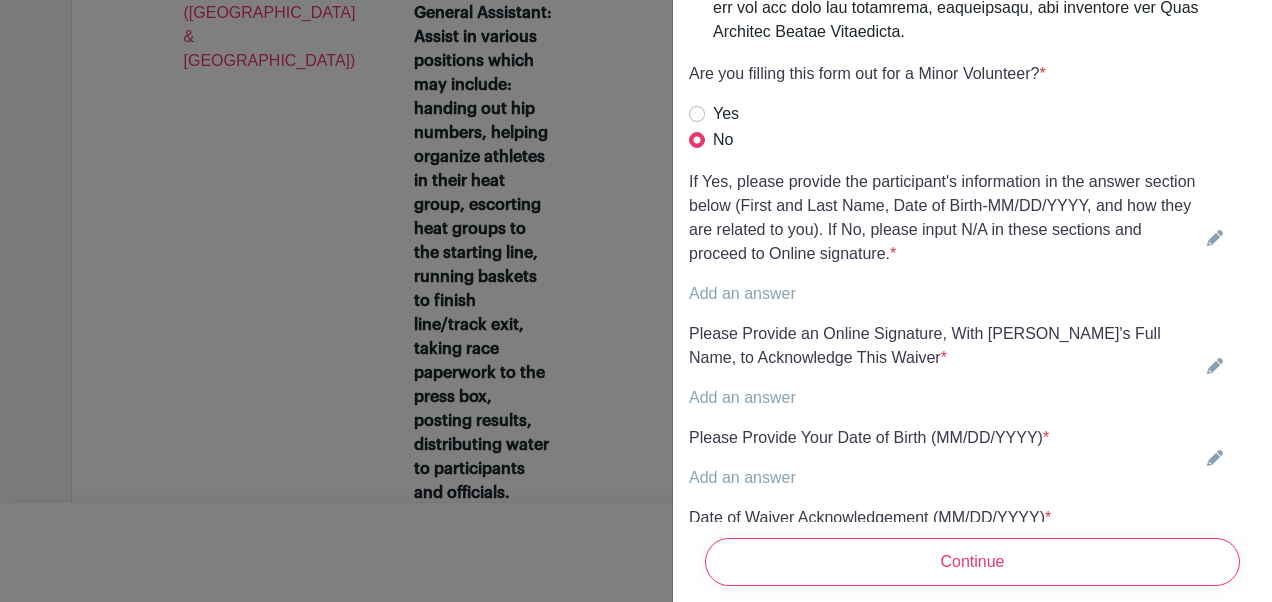 click on "Add an answer" at bounding box center [742, 293] 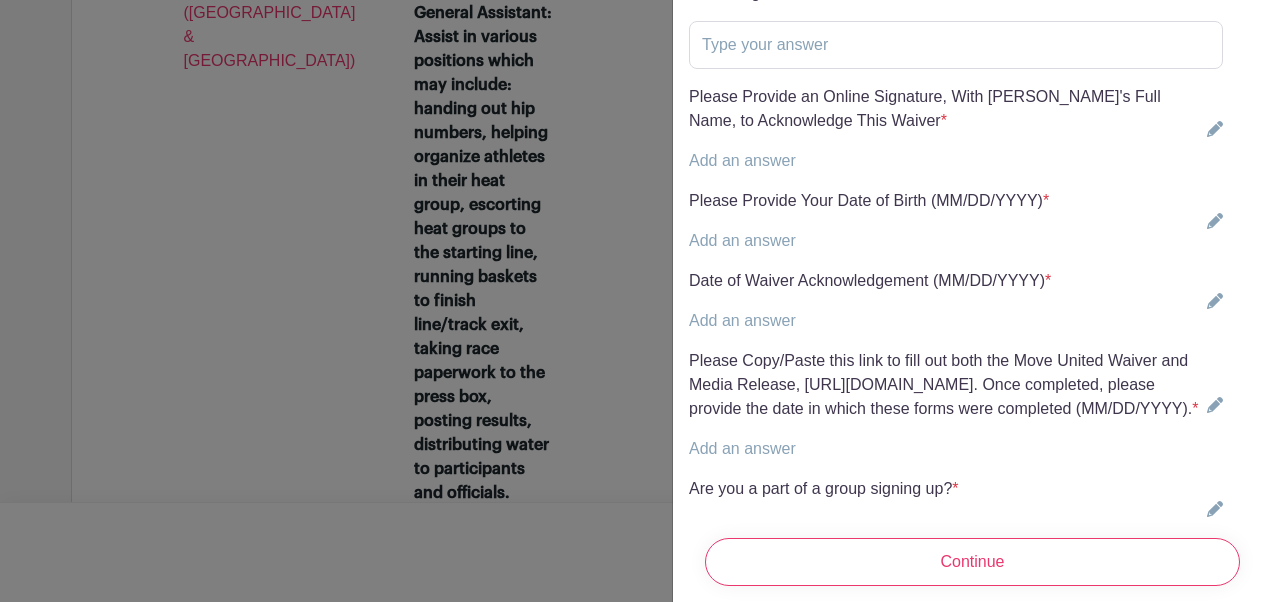 scroll, scrollTop: 5237, scrollLeft: 0, axis: vertical 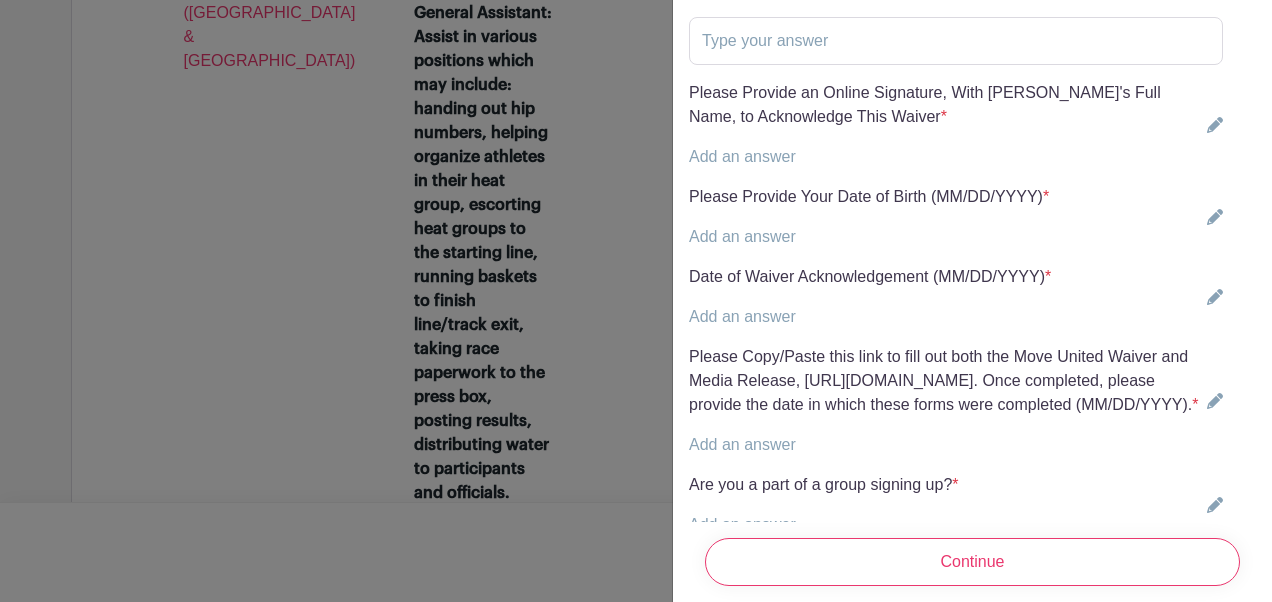 click on "Add an answer" at bounding box center [742, 156] 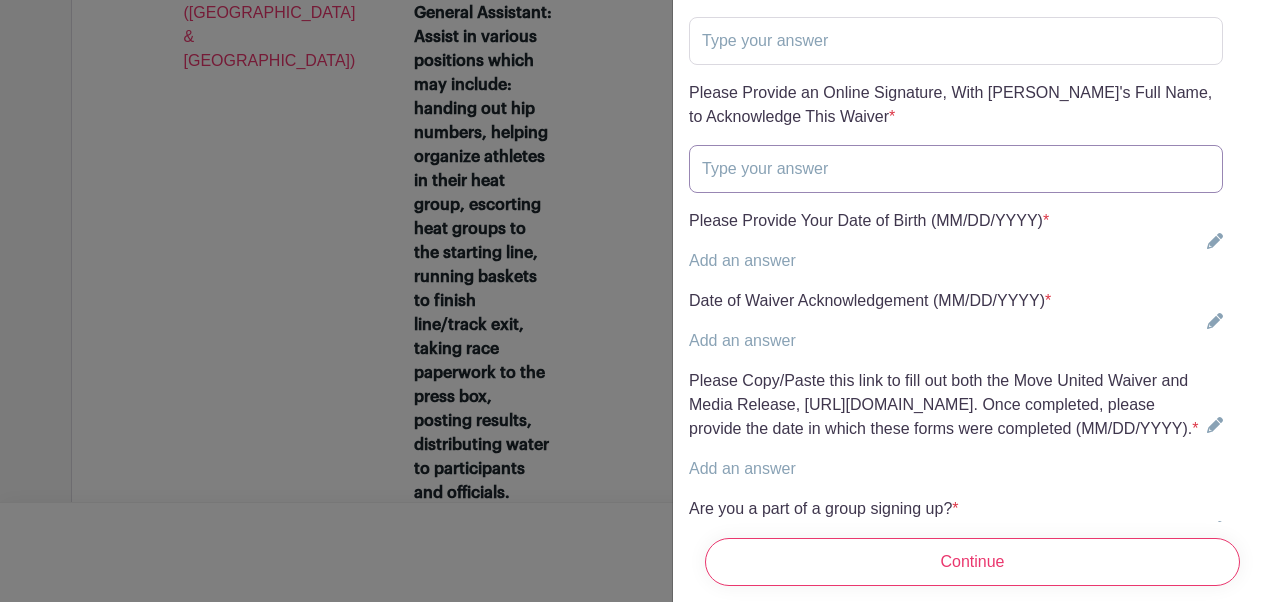 click at bounding box center [956, 169] 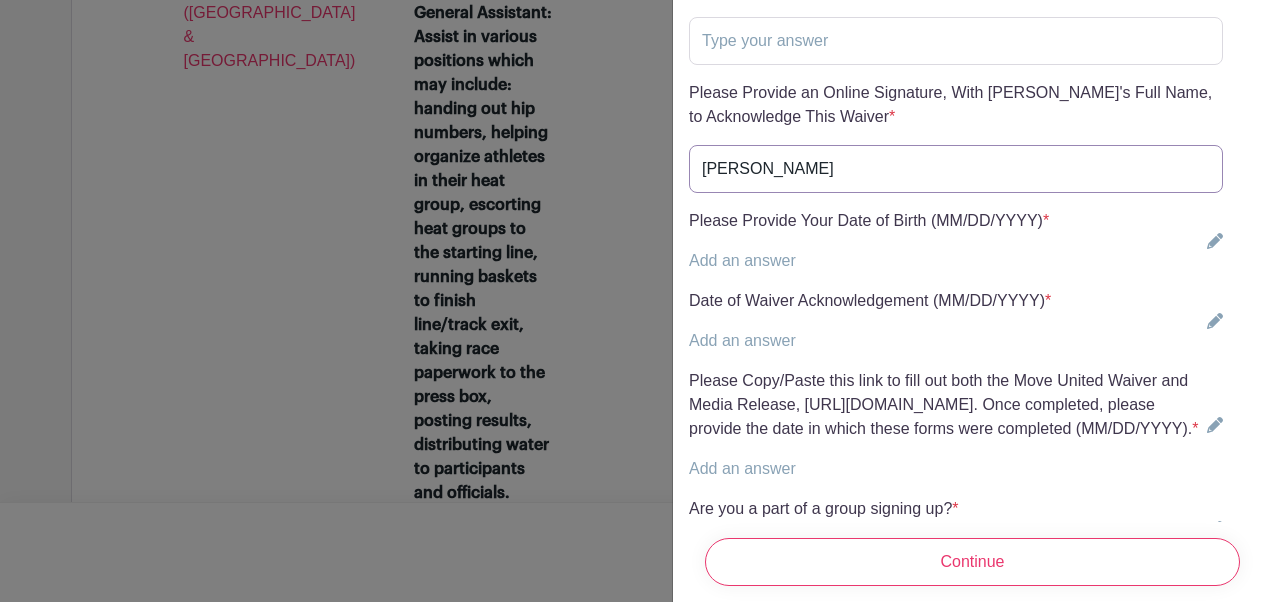 type on "Kaitlin Salowitz" 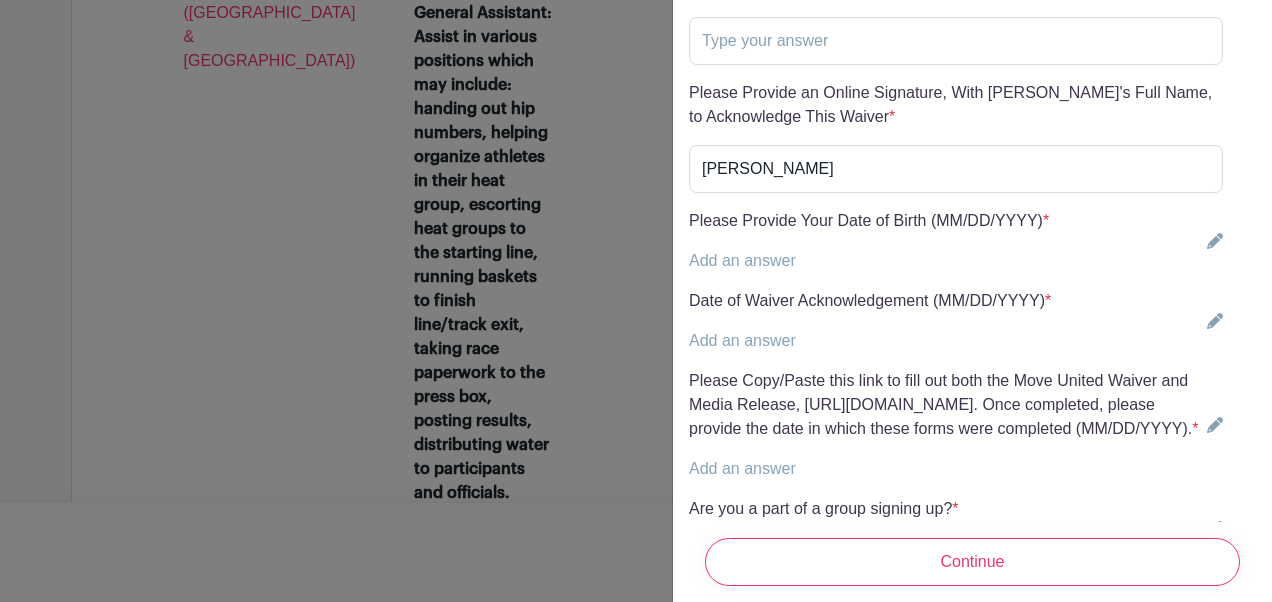 click on "Add an answer" at bounding box center [742, 260] 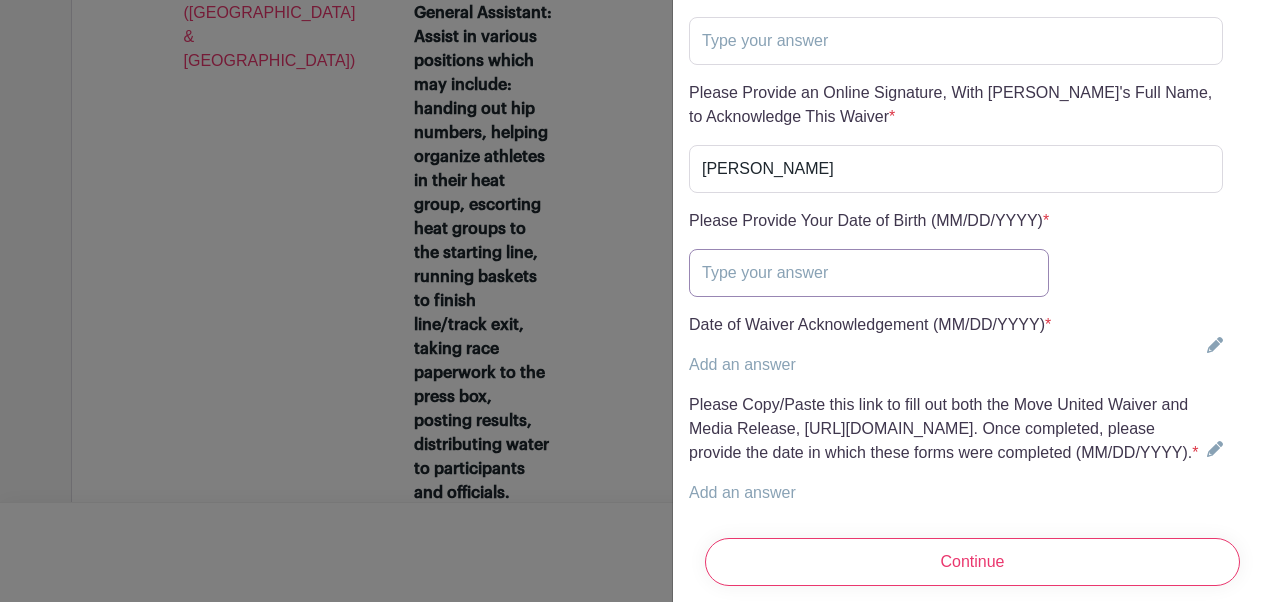 click at bounding box center (869, 273) 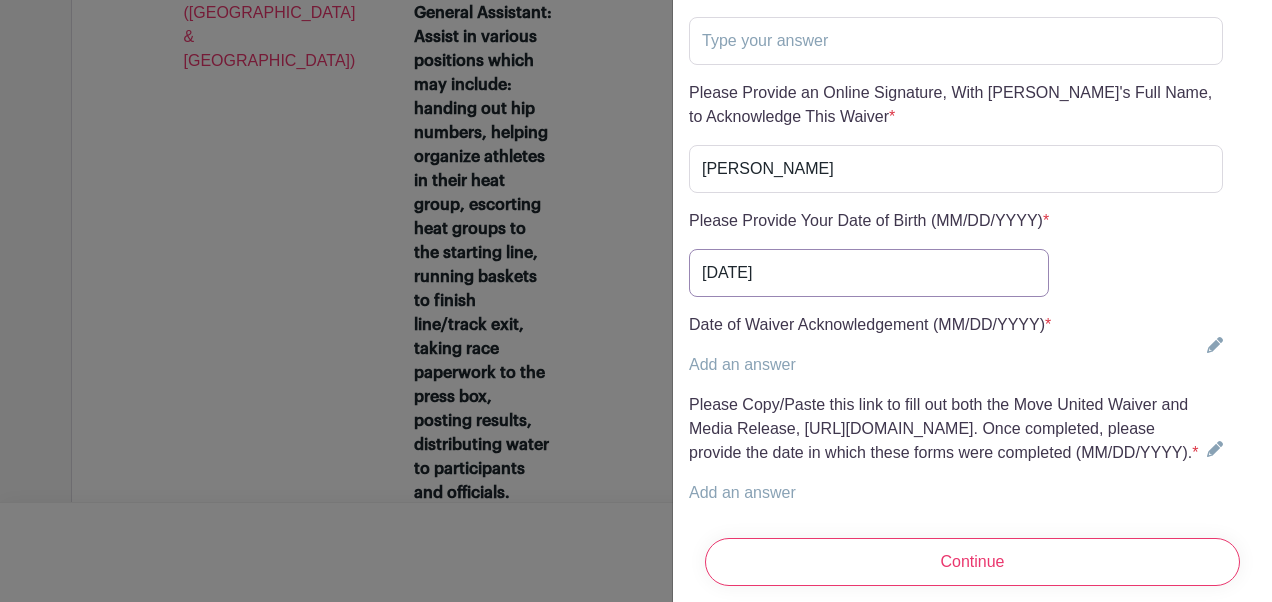 type on "05/27/1990" 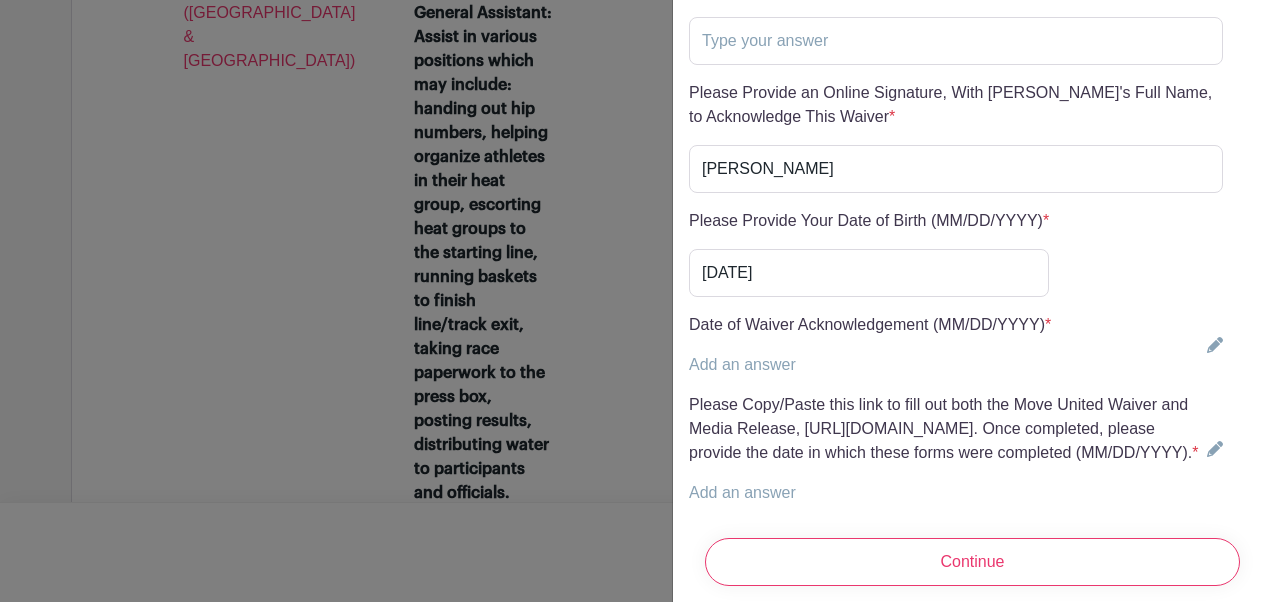 click on "Add an answer" at bounding box center (742, 364) 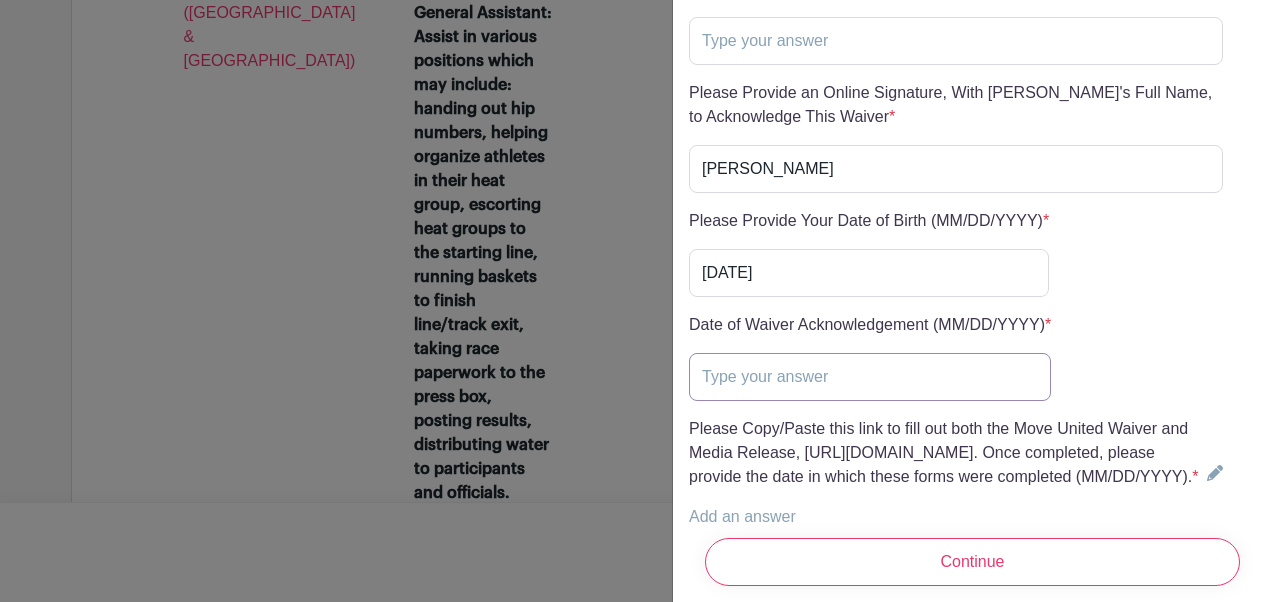 click at bounding box center (870, 377) 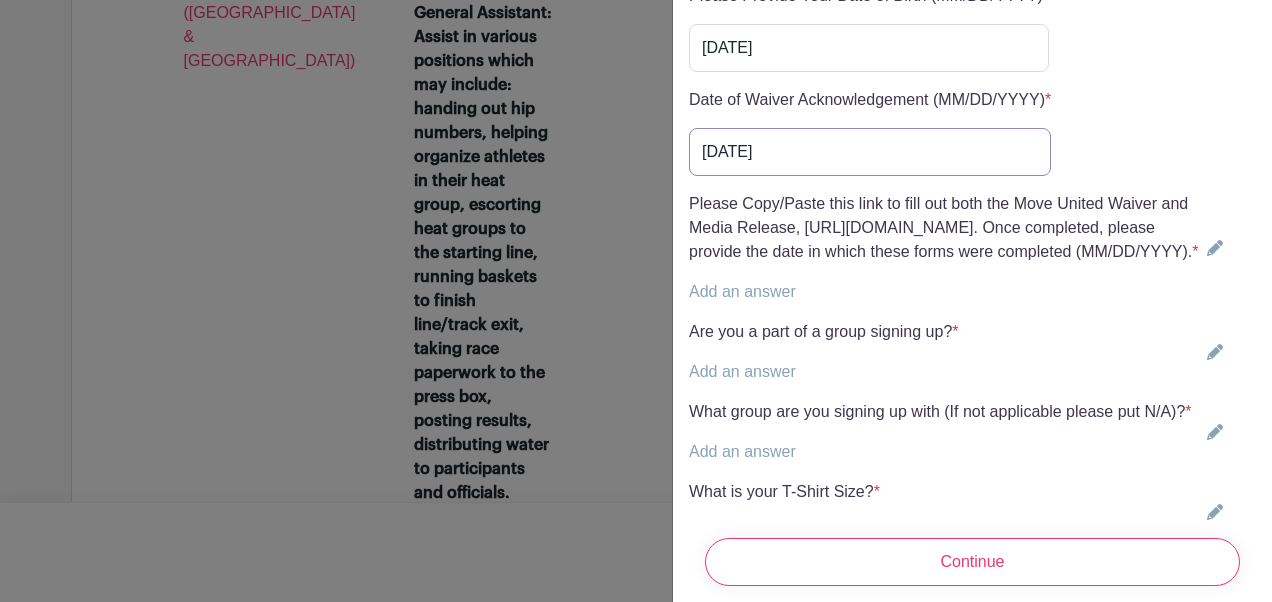 scroll, scrollTop: 5463, scrollLeft: 0, axis: vertical 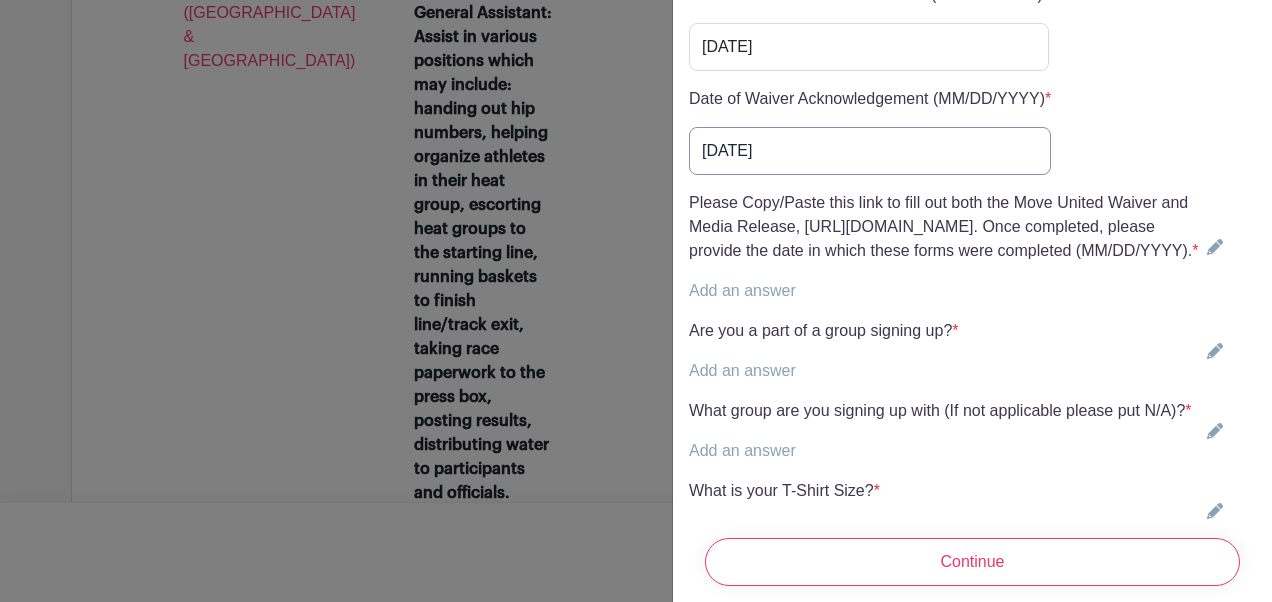 type on "07/02/2025" 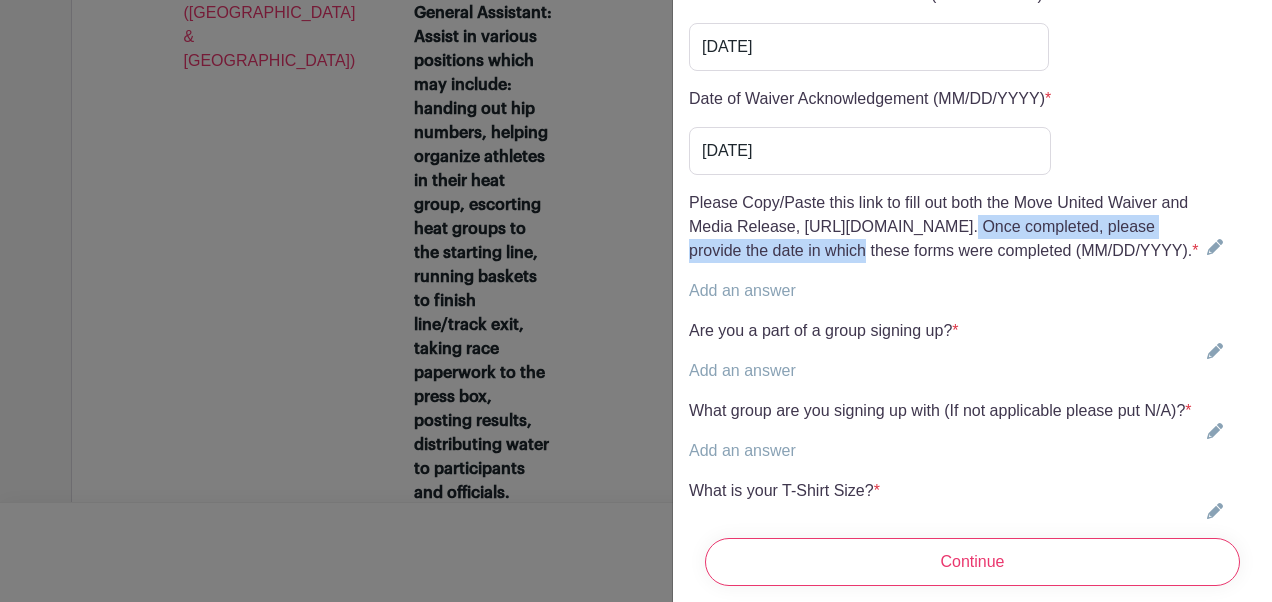 drag, startPoint x: 1056, startPoint y: 318, endPoint x: 688, endPoint y: 320, distance: 368.00543 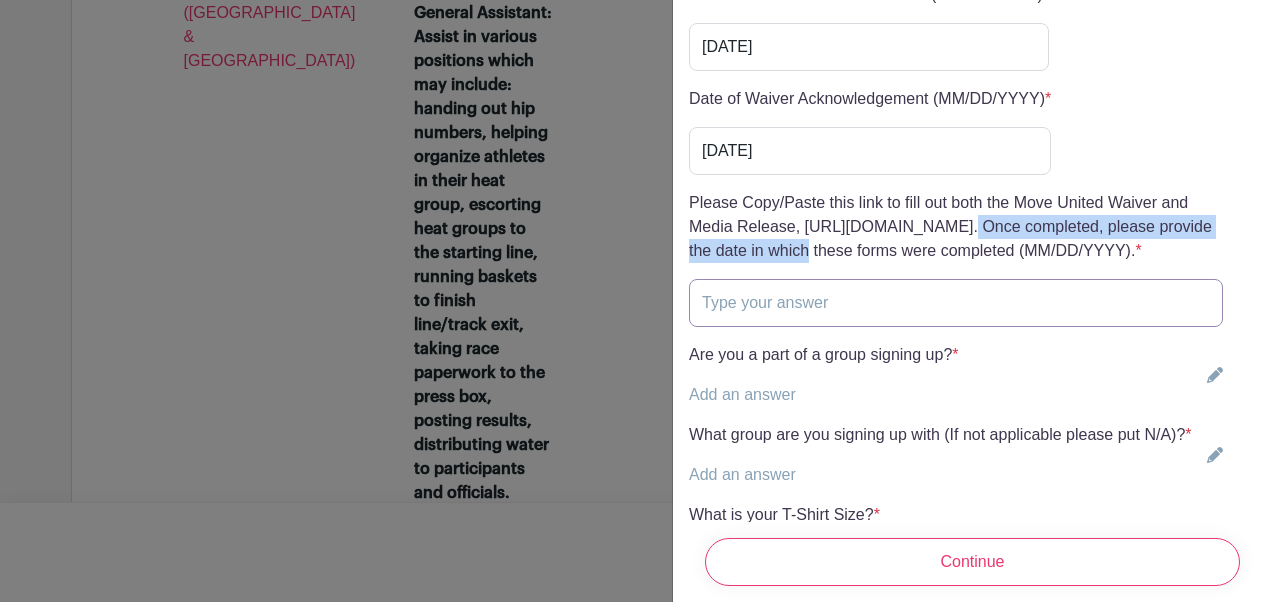 click at bounding box center [956, 303] 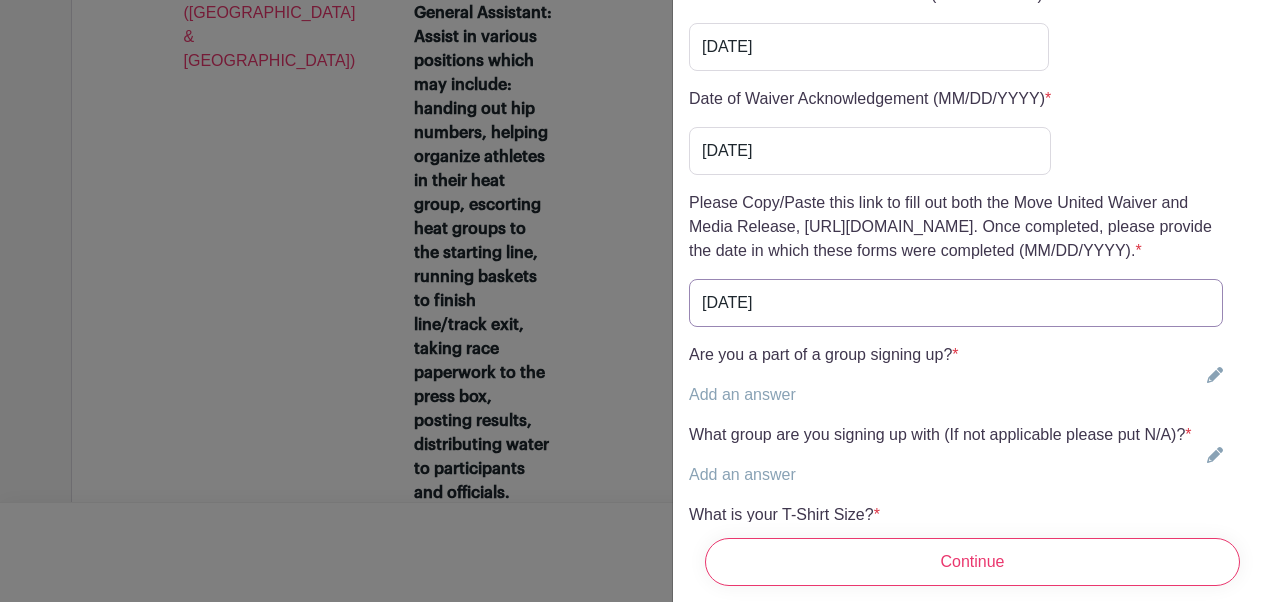 click on "07/02/2015" at bounding box center [956, 303] 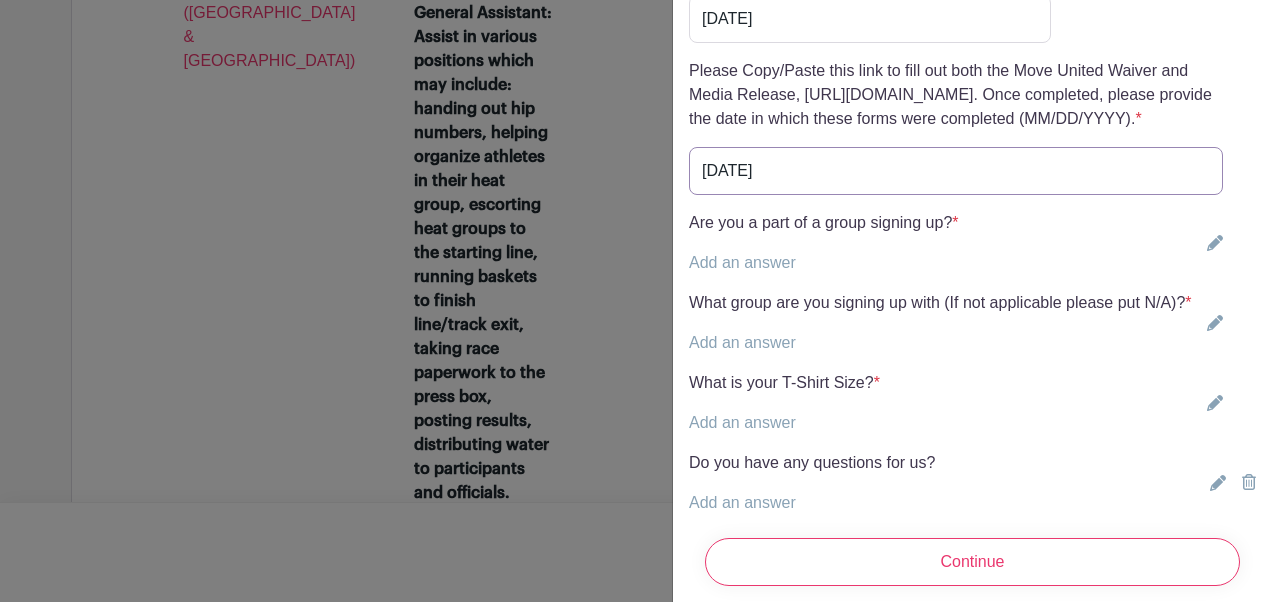 scroll, scrollTop: 5597, scrollLeft: 0, axis: vertical 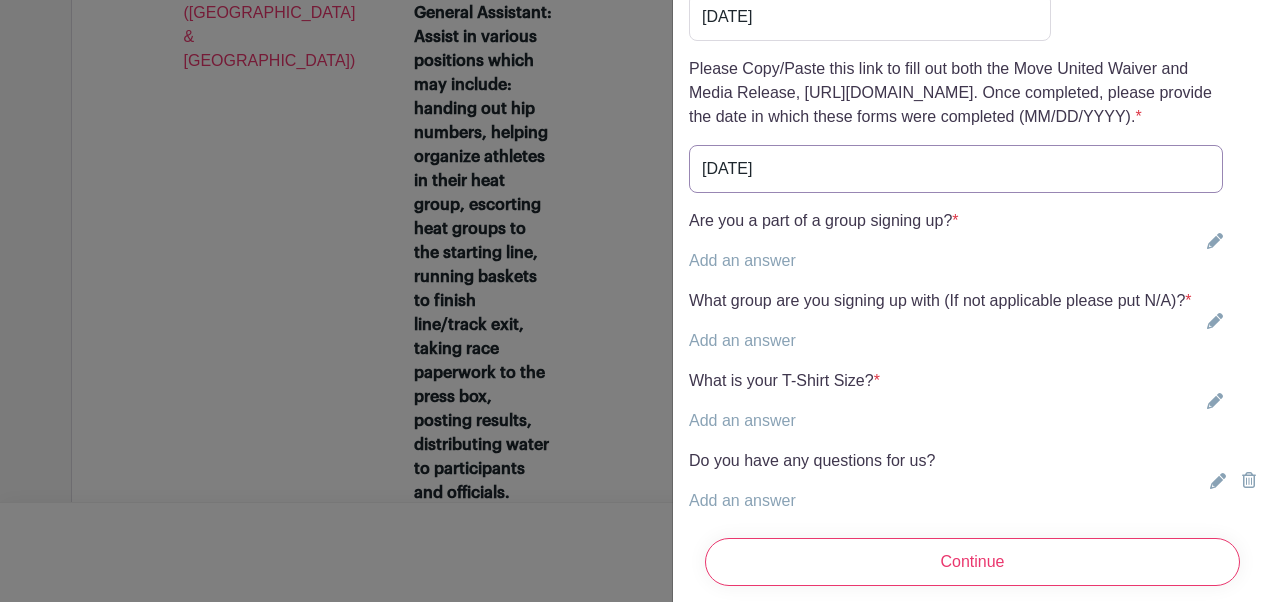 type on "07/02/2025" 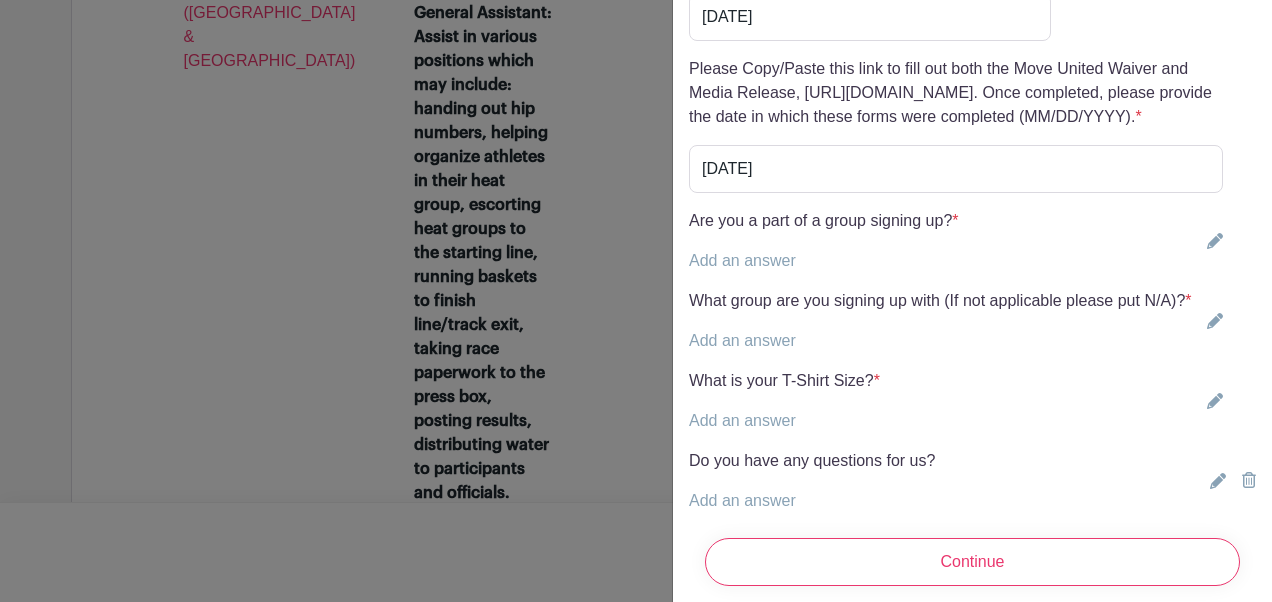 click on "Add an answer" at bounding box center [742, 260] 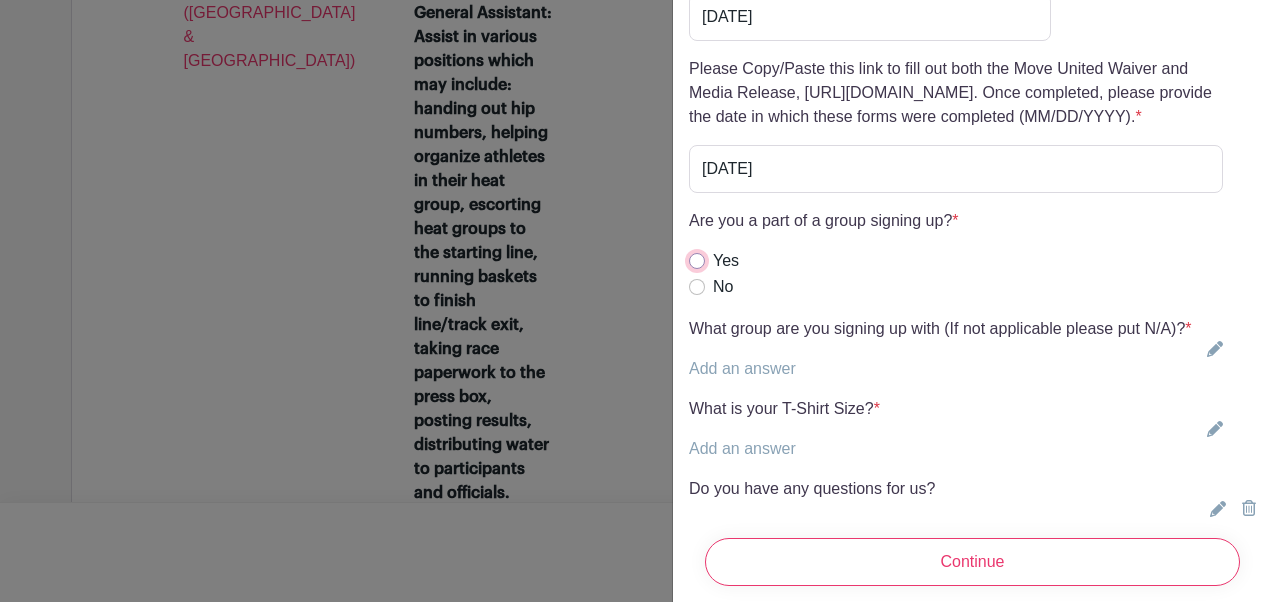 click on "Yes" at bounding box center [697, 261] 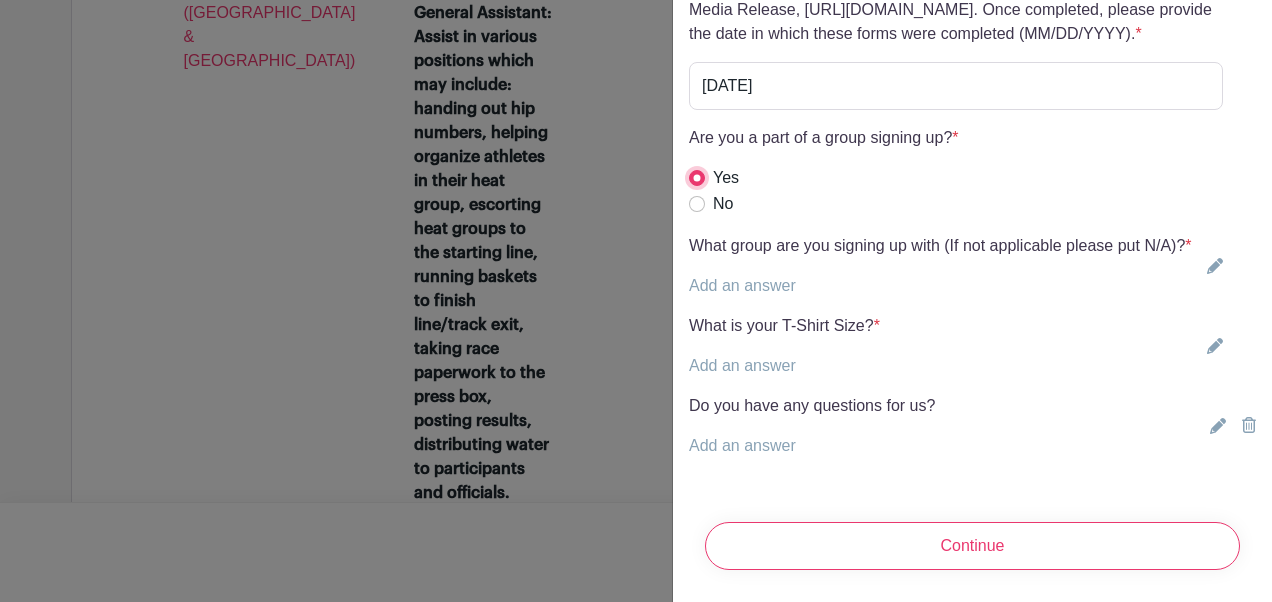 scroll, scrollTop: 5721, scrollLeft: 0, axis: vertical 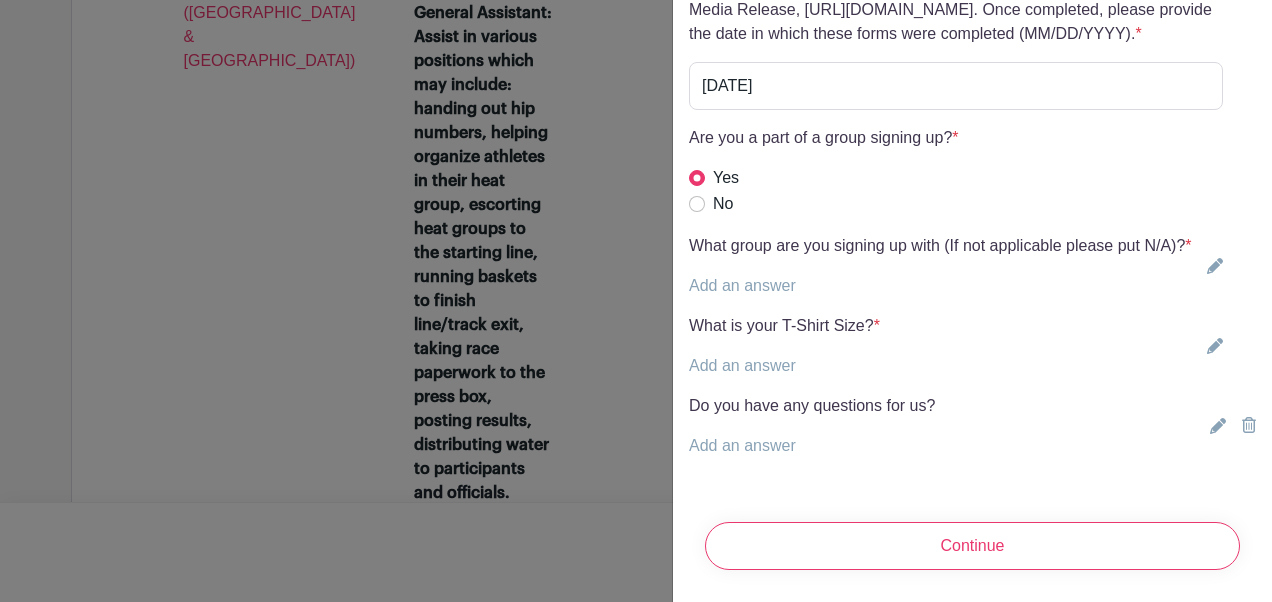 click on "No" at bounding box center (824, 204) 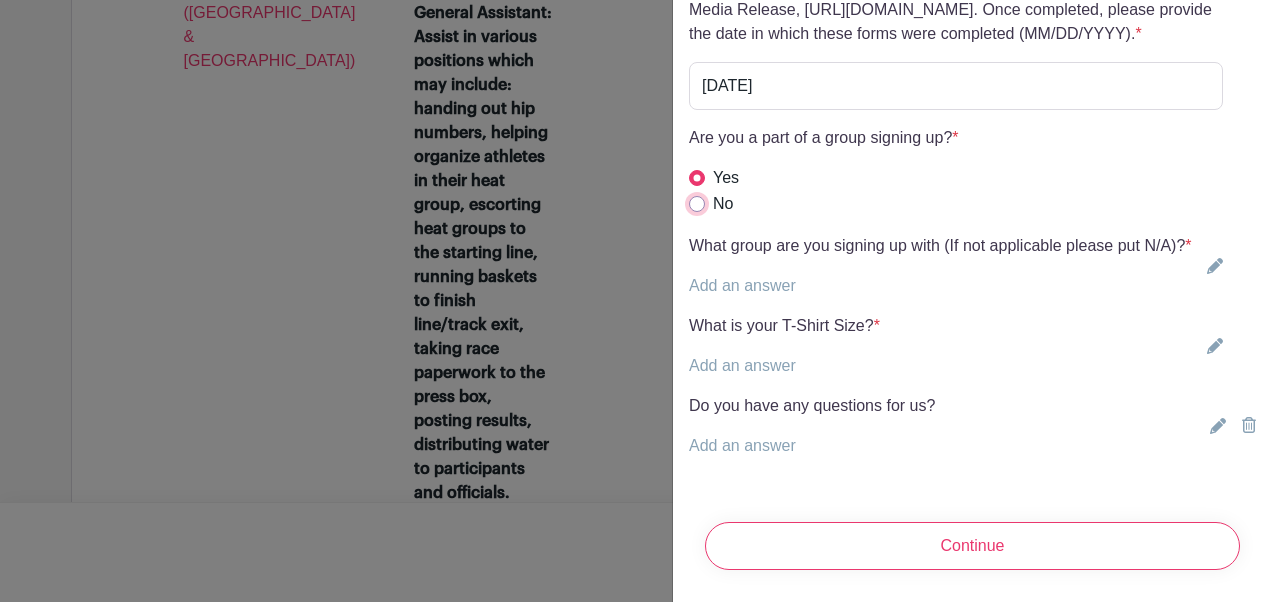 click on "No" at bounding box center [697, 204] 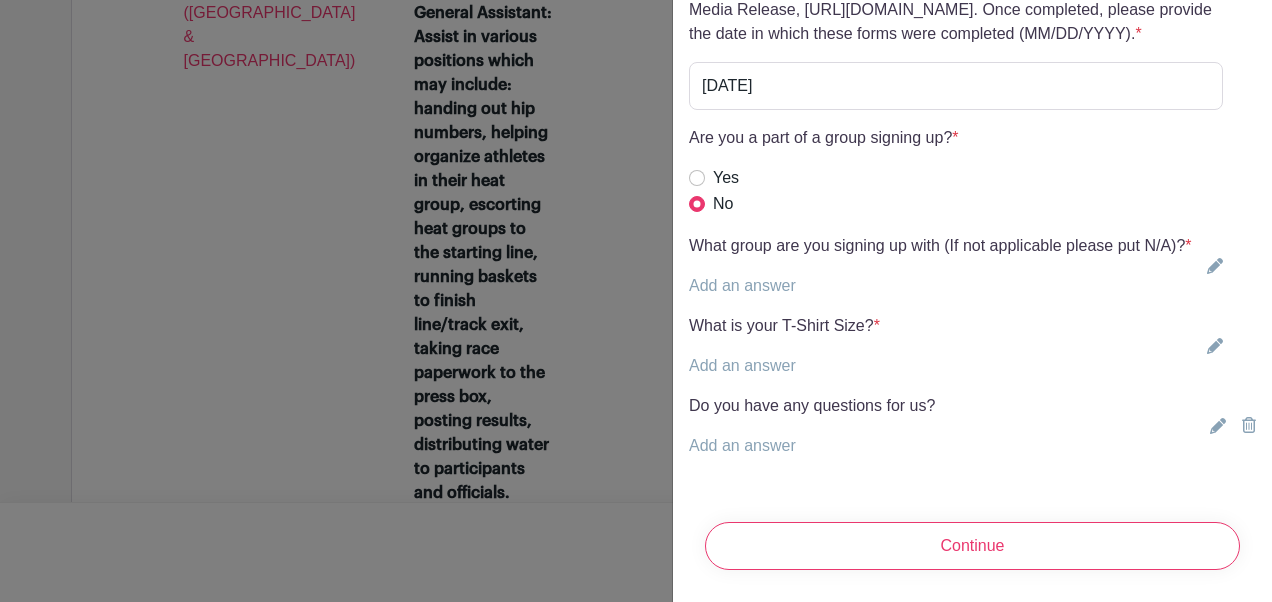 click on "Add an answer" at bounding box center [742, 285] 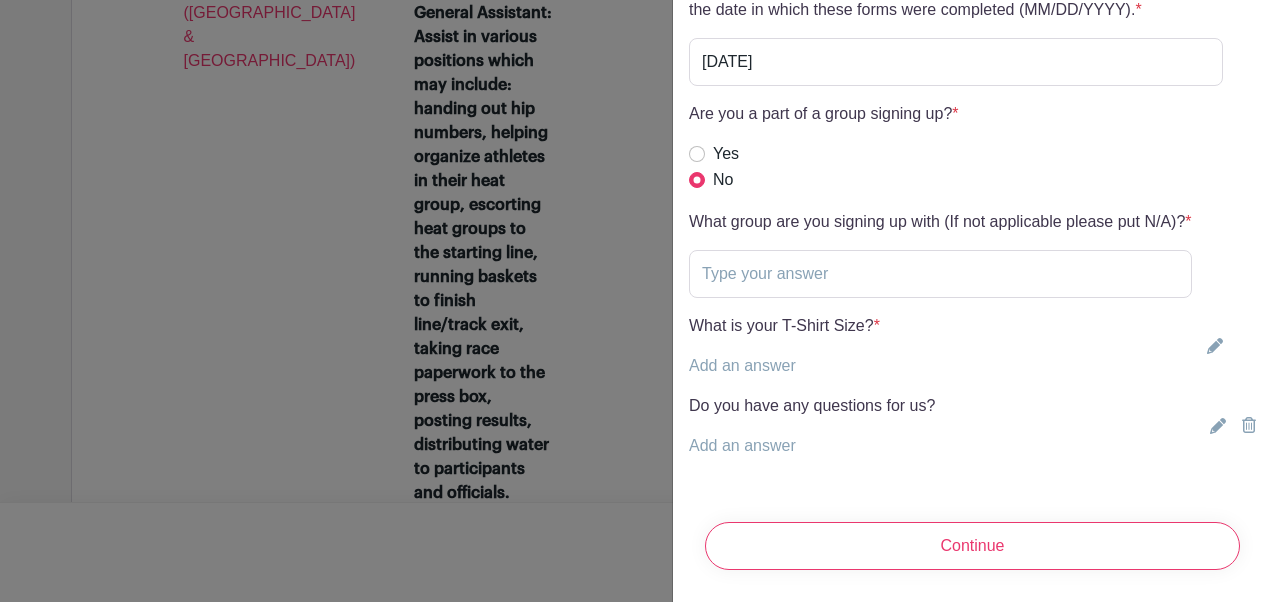 scroll, scrollTop: 5747, scrollLeft: 0, axis: vertical 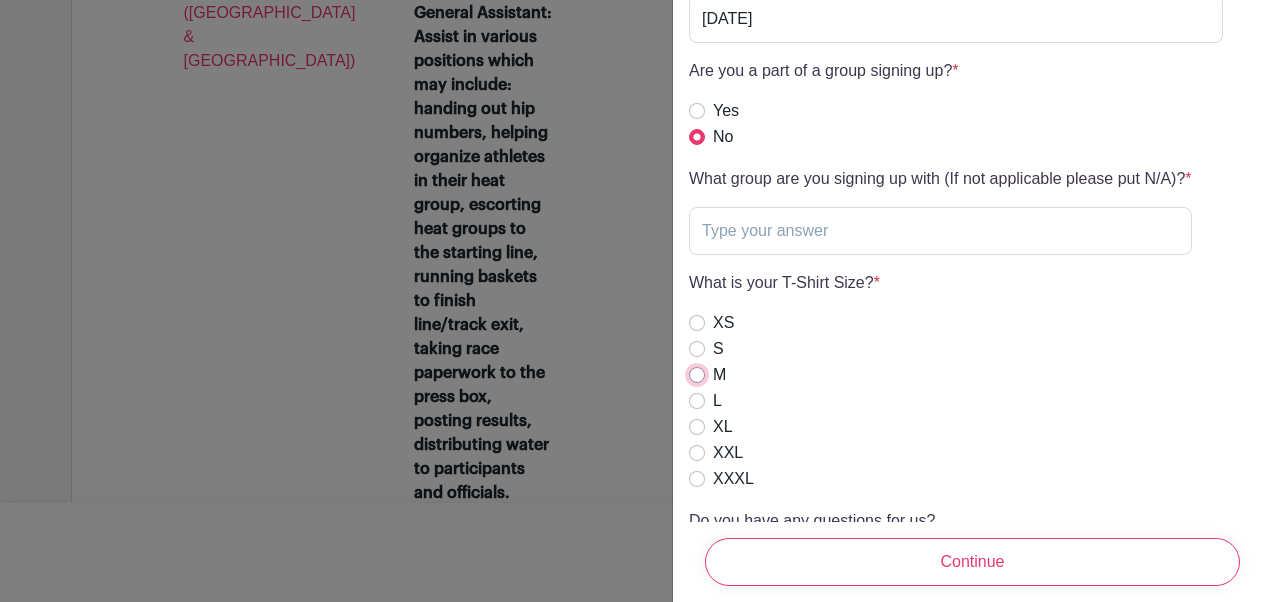 click on "M" at bounding box center (697, 375) 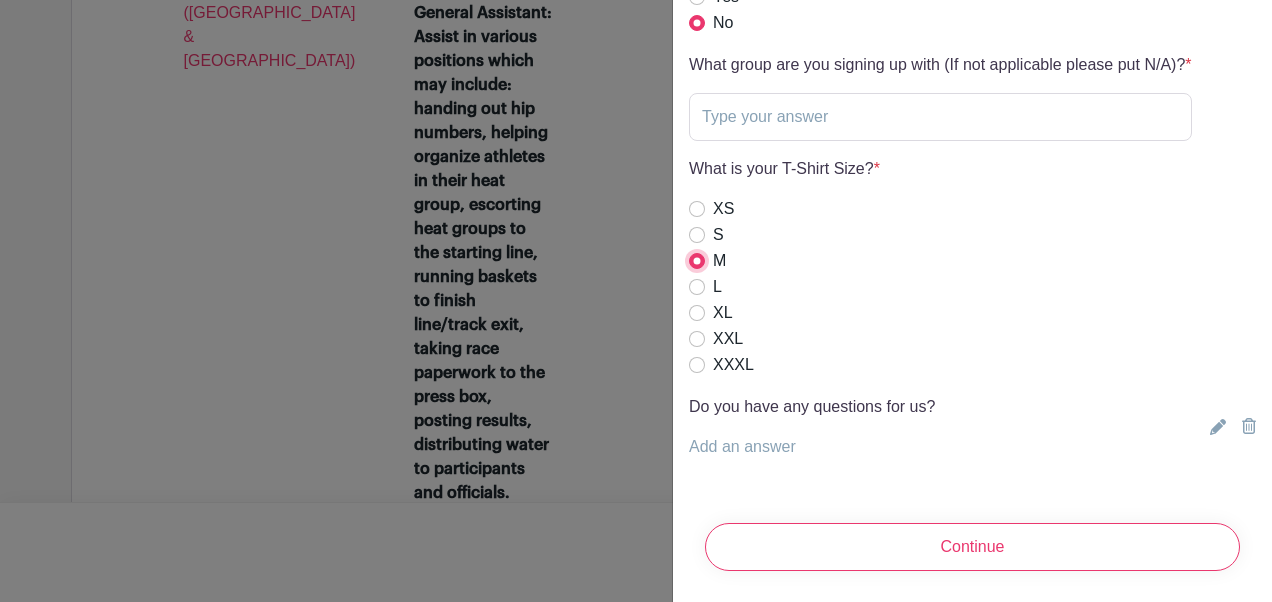 scroll, scrollTop: 5968, scrollLeft: 0, axis: vertical 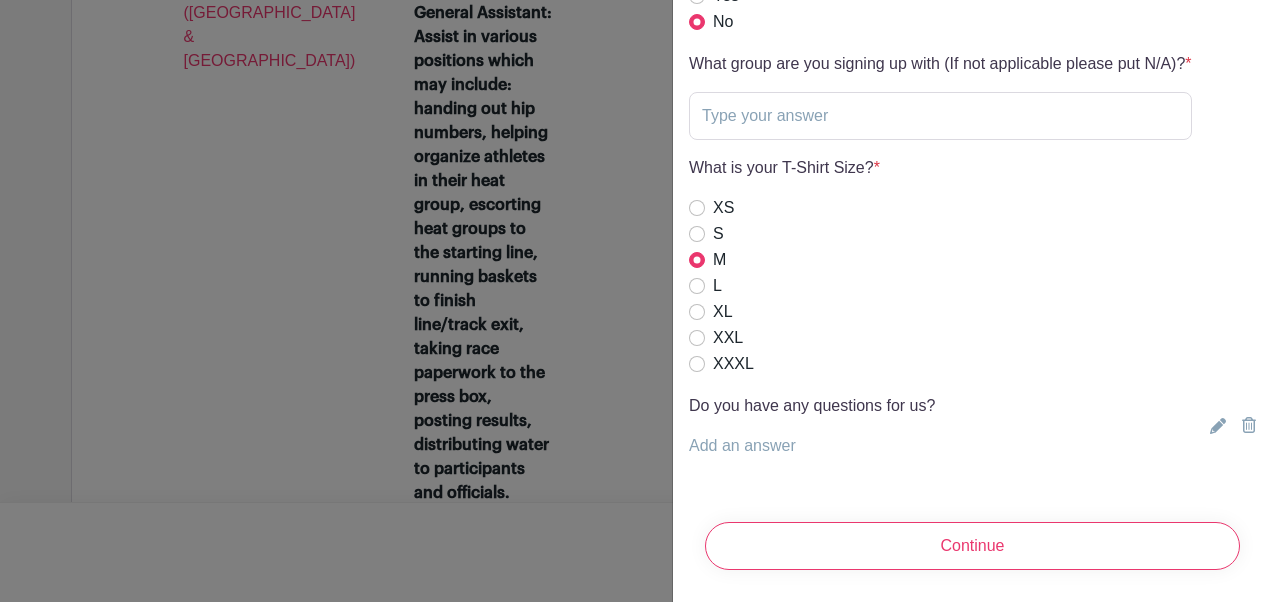 click on "Add an answer" at bounding box center [742, 445] 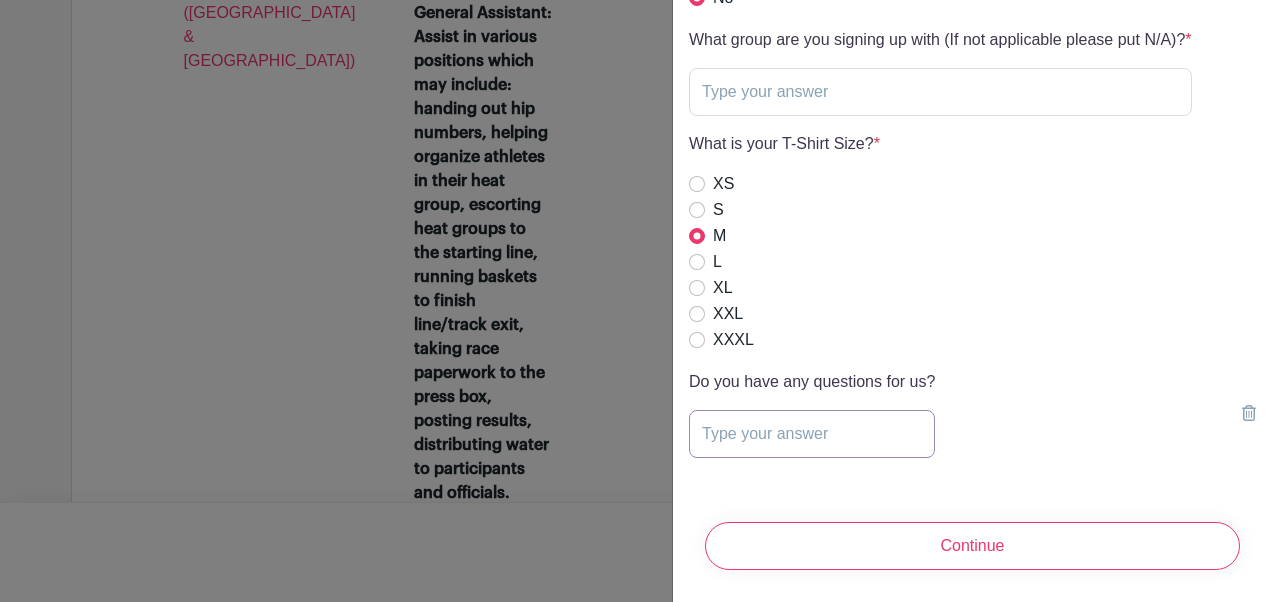 click at bounding box center (812, 434) 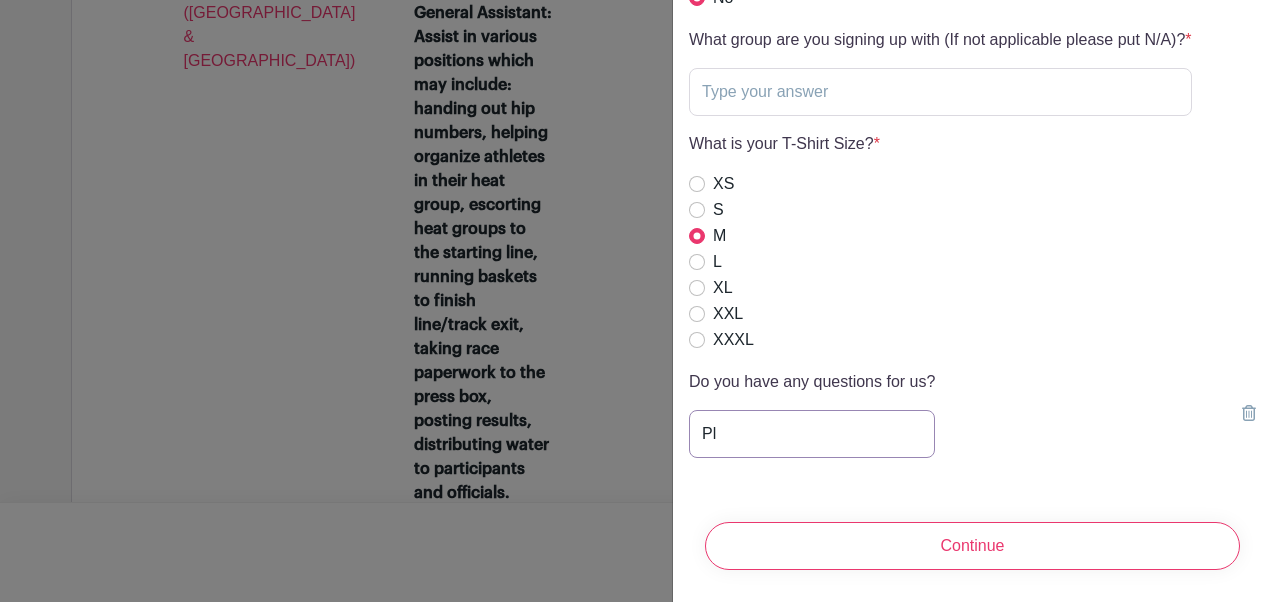 type on "P" 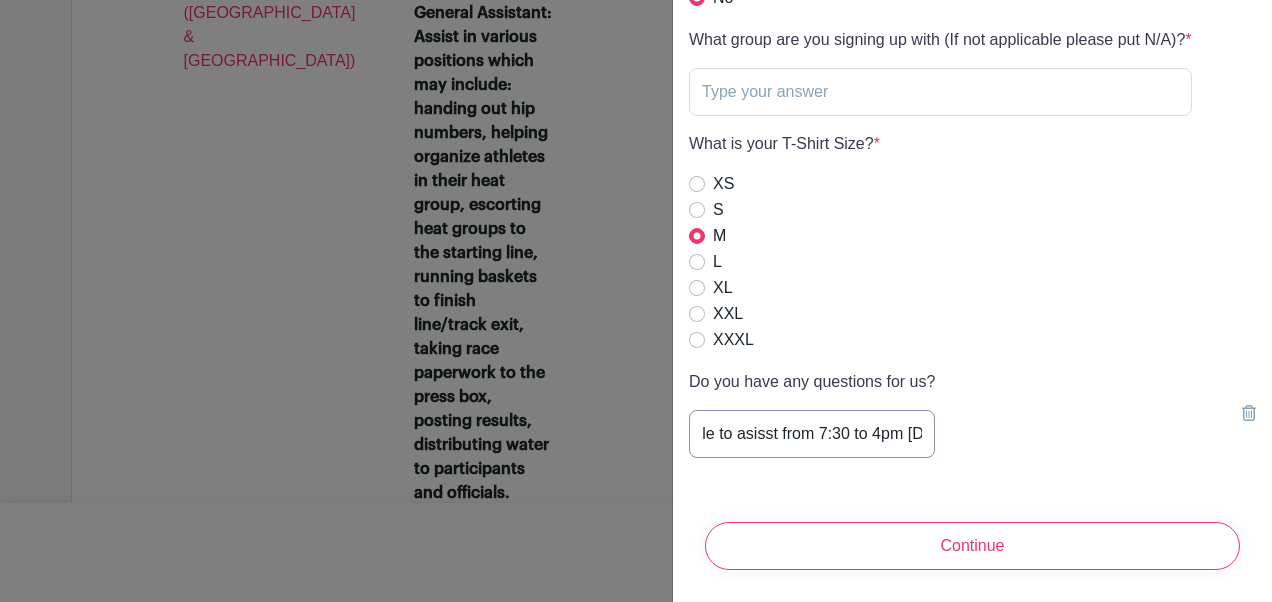 scroll, scrollTop: 0, scrollLeft: 44, axis: horizontal 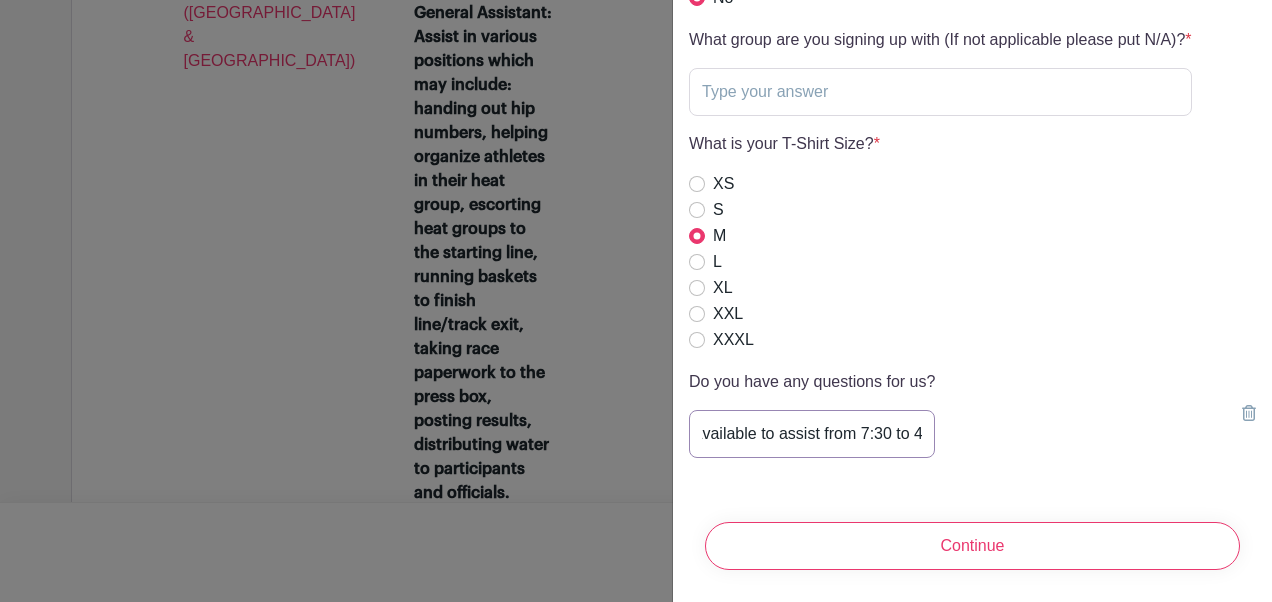 click on "I am available to assist from 7:30 to 4pm on Monday, July 14th if that is helpful." at bounding box center [812, 434] 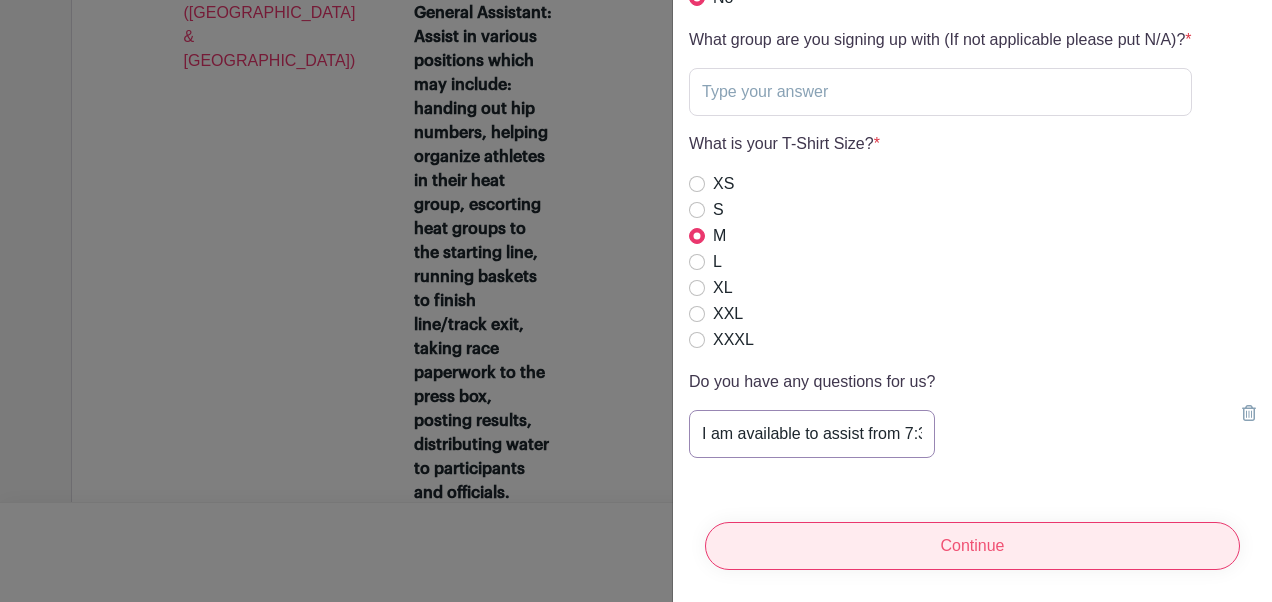 type on "I am available to assist from 7:30 to 4pm on Monday, July 14th if that is helpful." 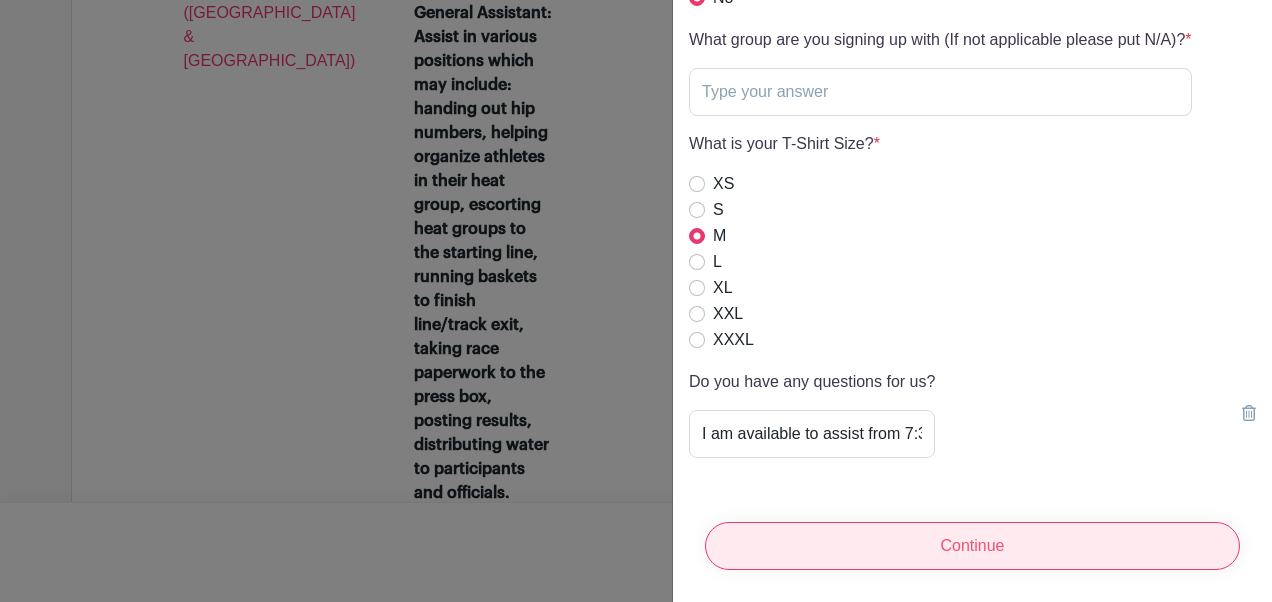click on "Continue" at bounding box center [972, 546] 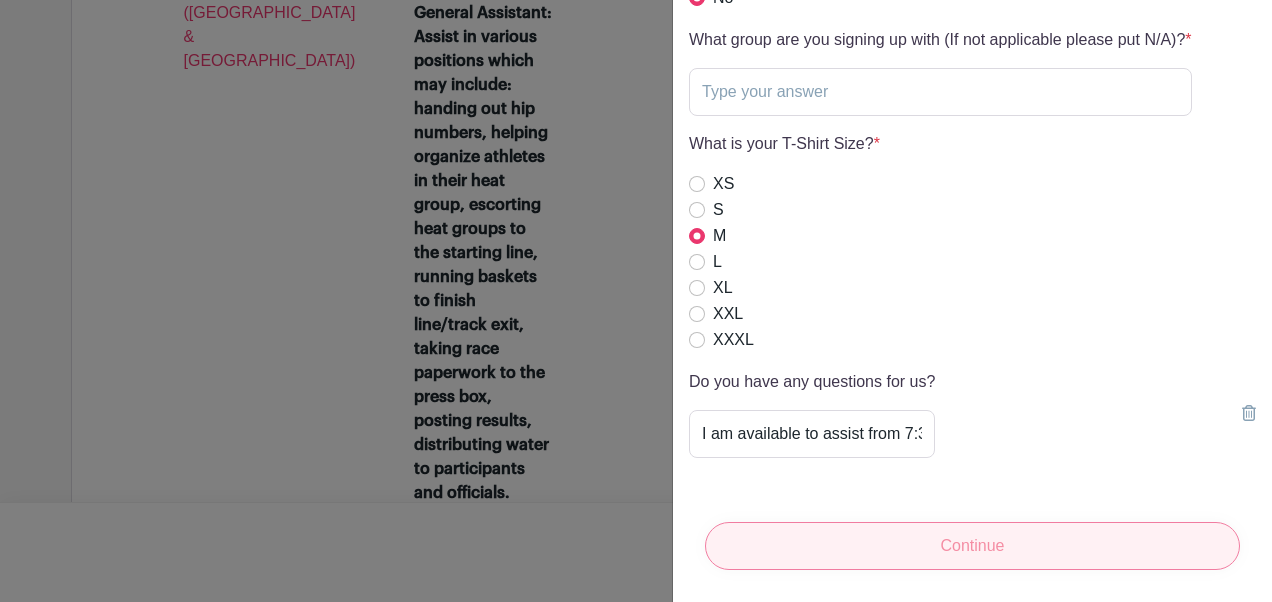 scroll, scrollTop: 5869, scrollLeft: 0, axis: vertical 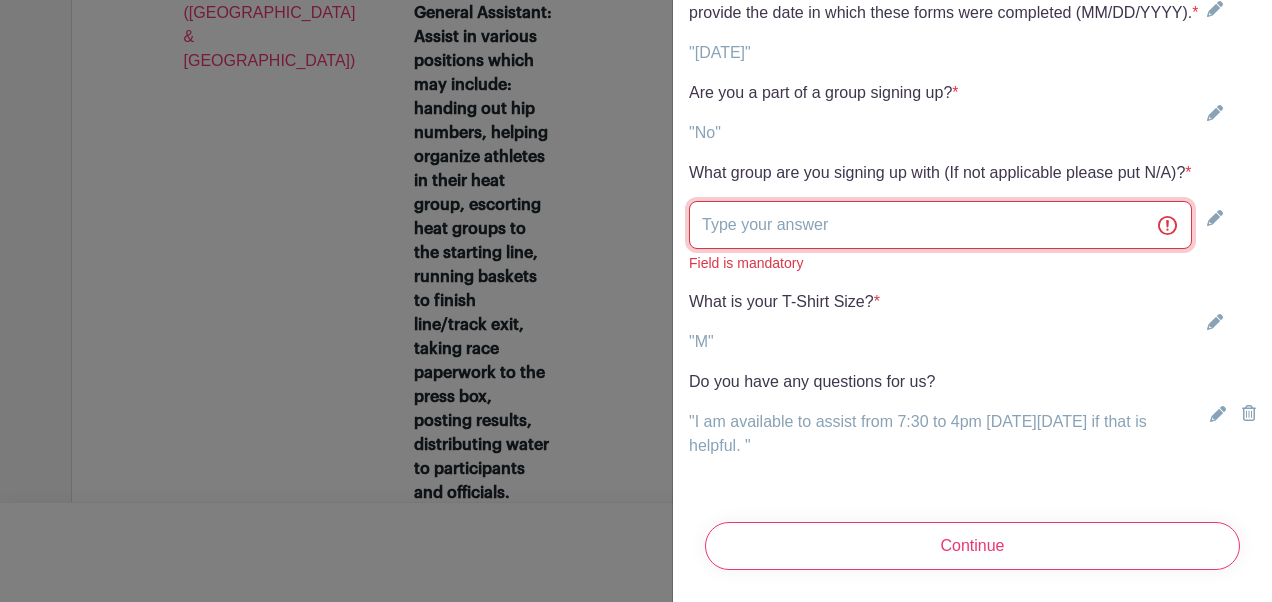 click at bounding box center (940, 225) 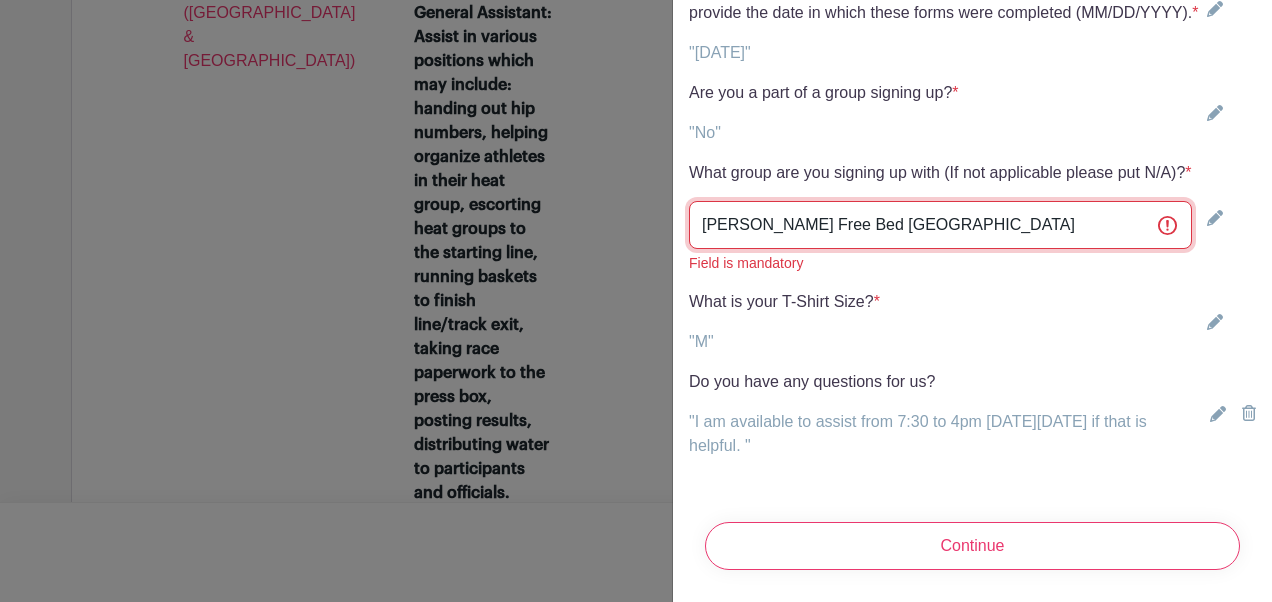 scroll, scrollTop: 5841, scrollLeft: 0, axis: vertical 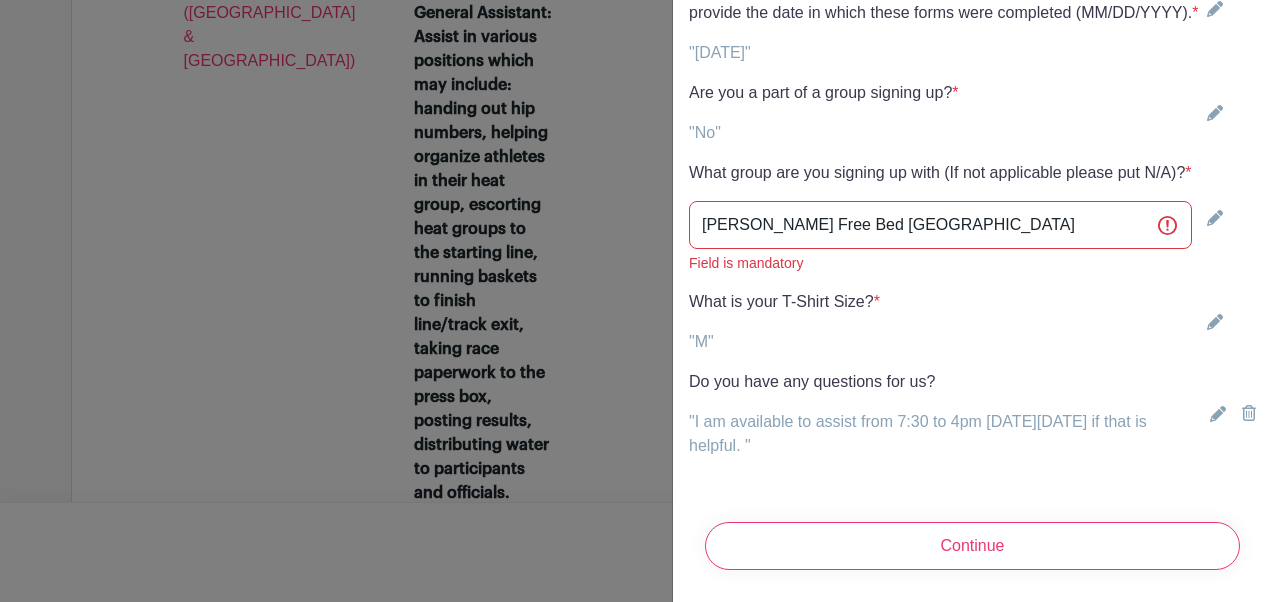 click on ""No"" at bounding box center (824, 133) 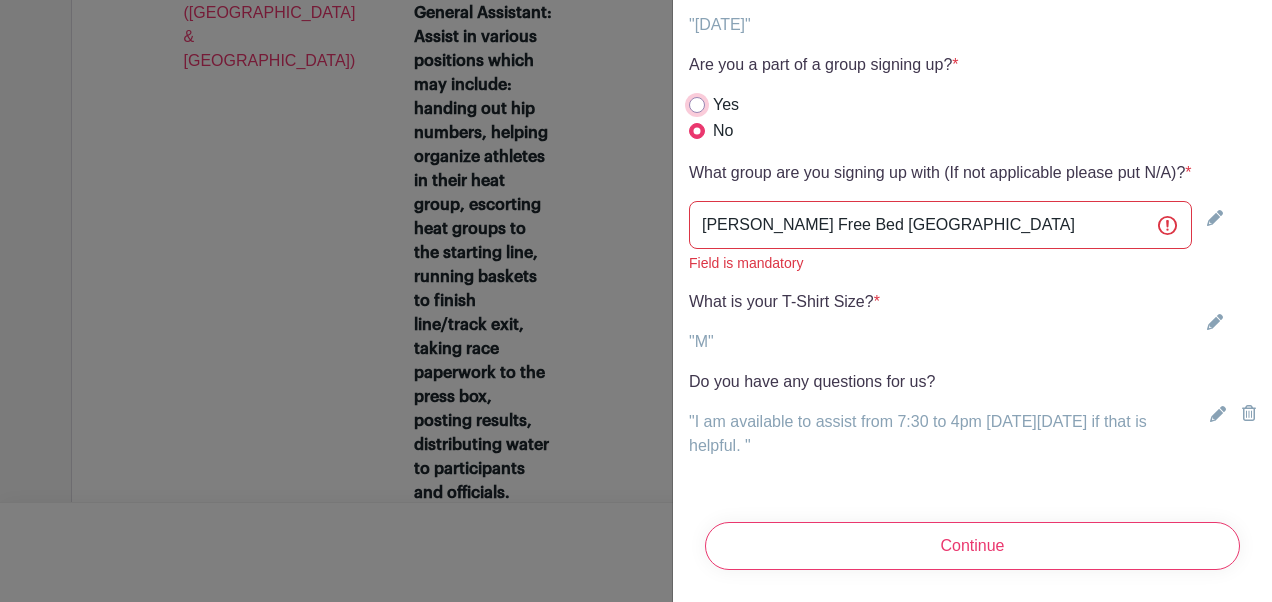 click on "Yes" at bounding box center (697, 105) 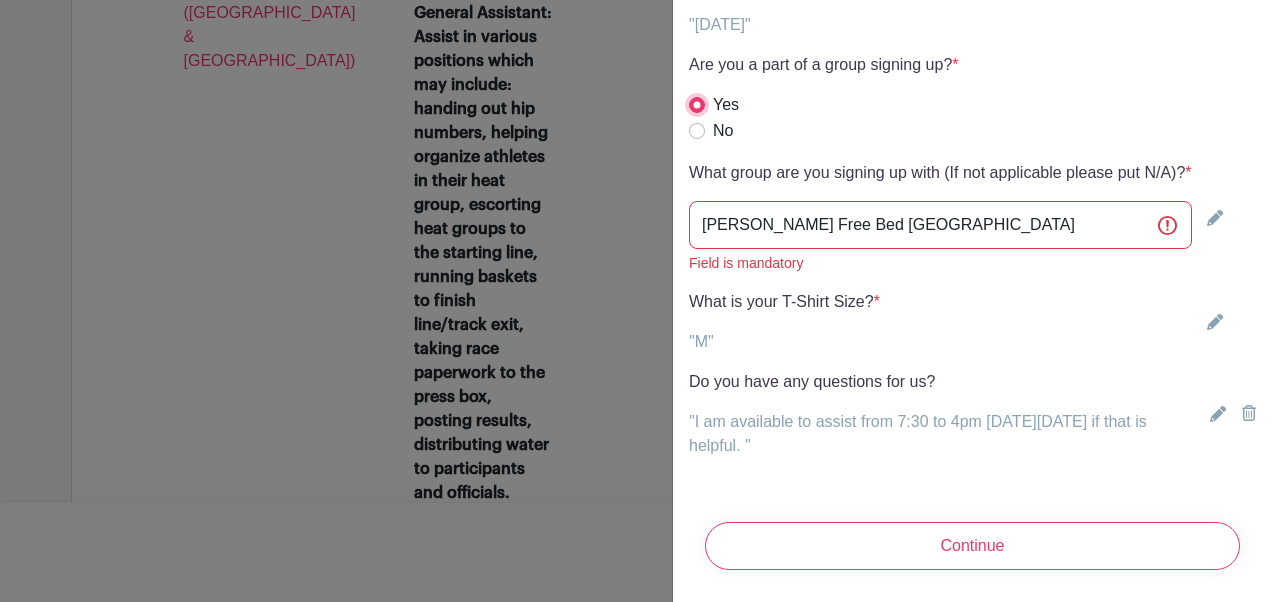 scroll, scrollTop: 5897, scrollLeft: 0, axis: vertical 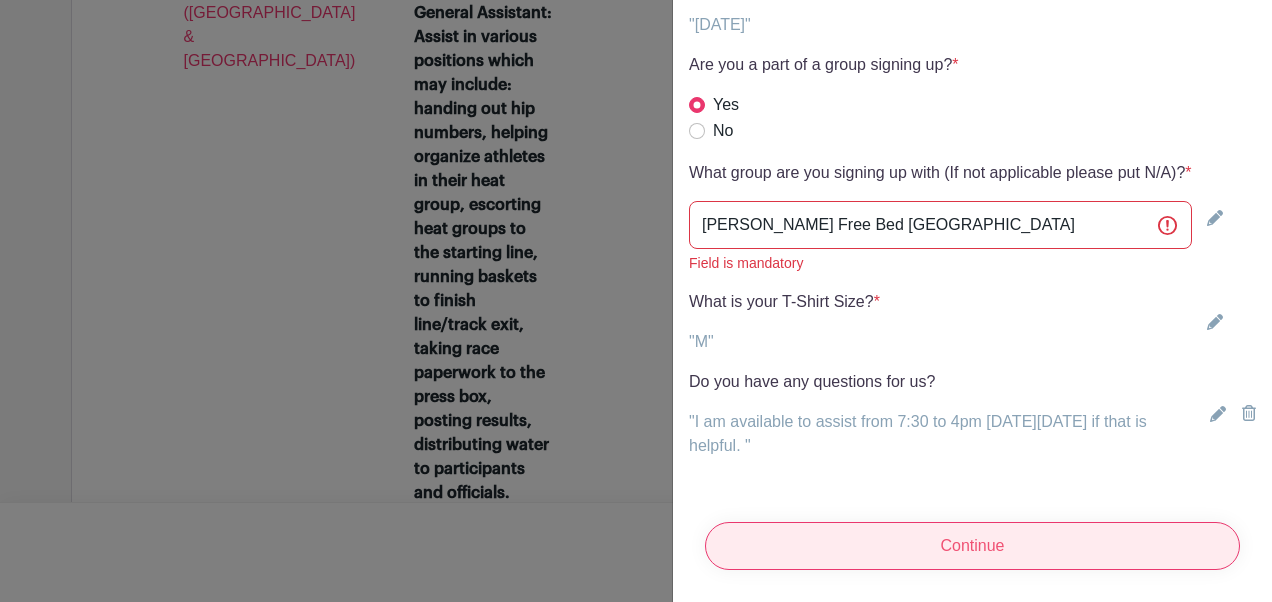 click on "Continue" at bounding box center [972, 546] 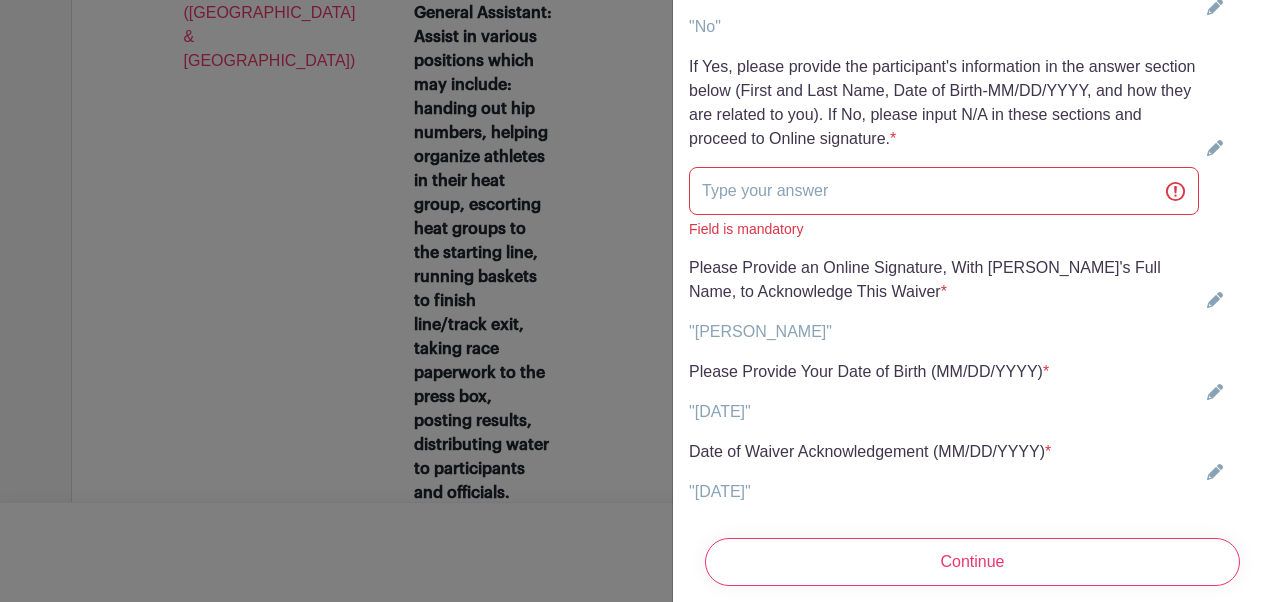 scroll, scrollTop: 5147, scrollLeft: 0, axis: vertical 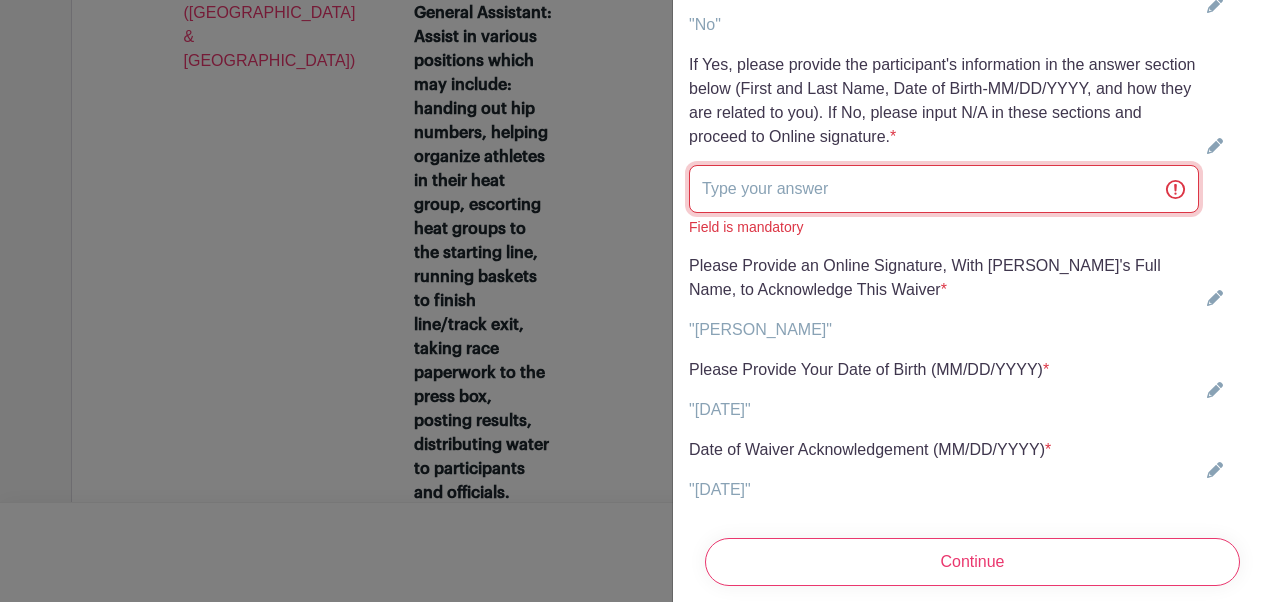 click at bounding box center [944, 189] 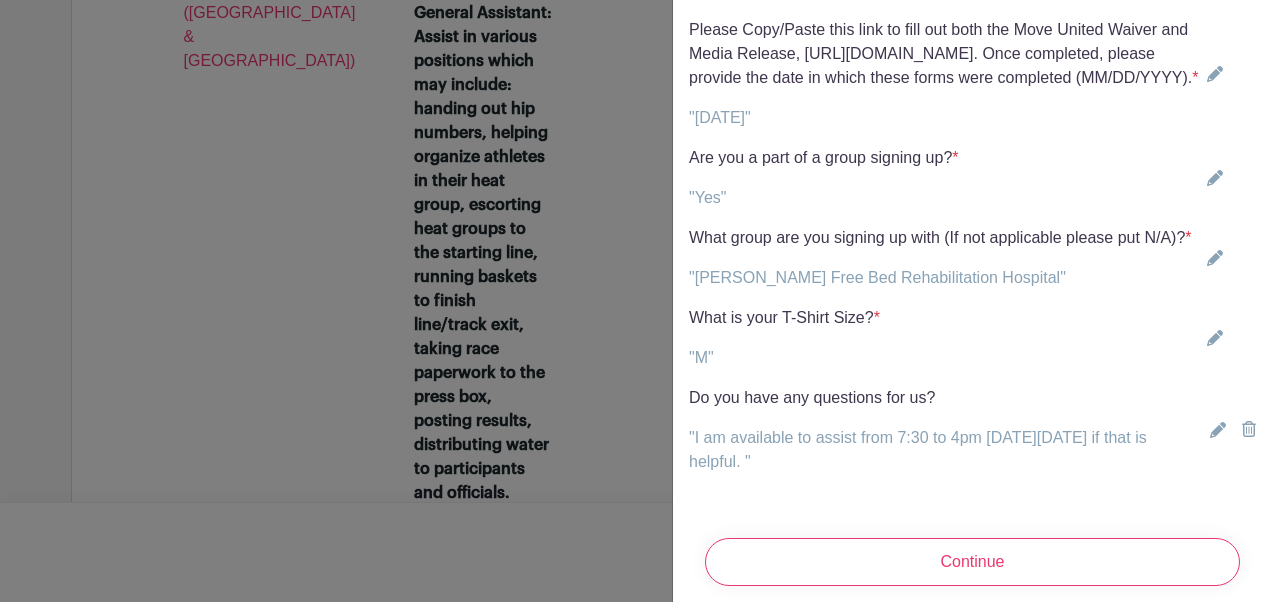 scroll, scrollTop: 5821, scrollLeft: 0, axis: vertical 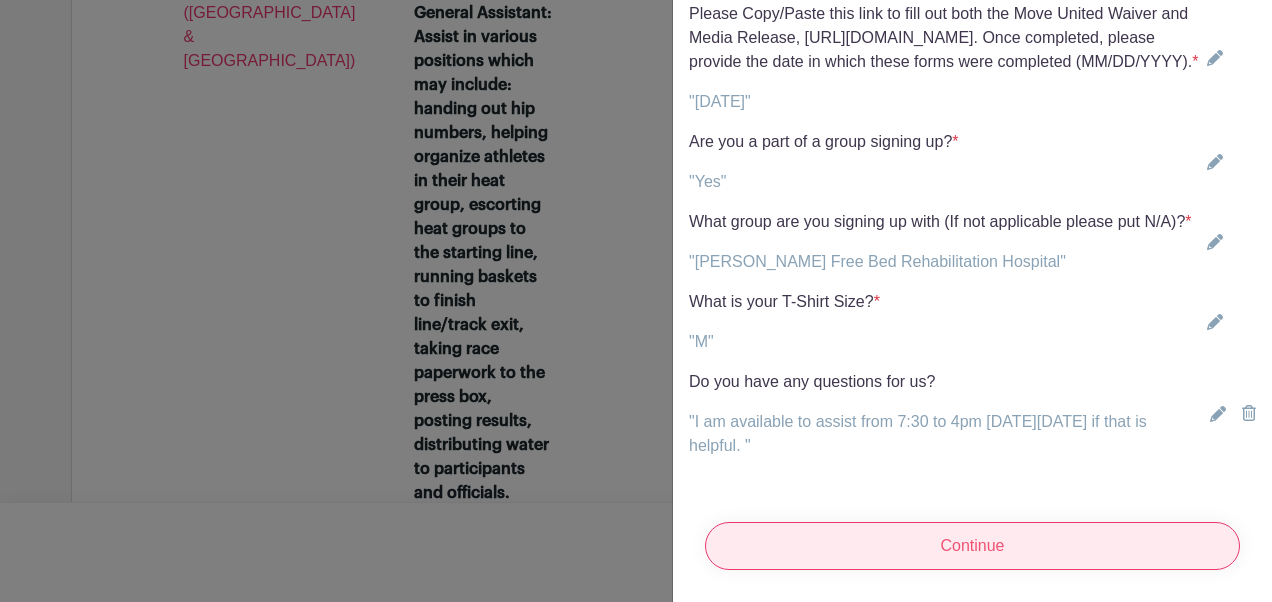 type on "N/A" 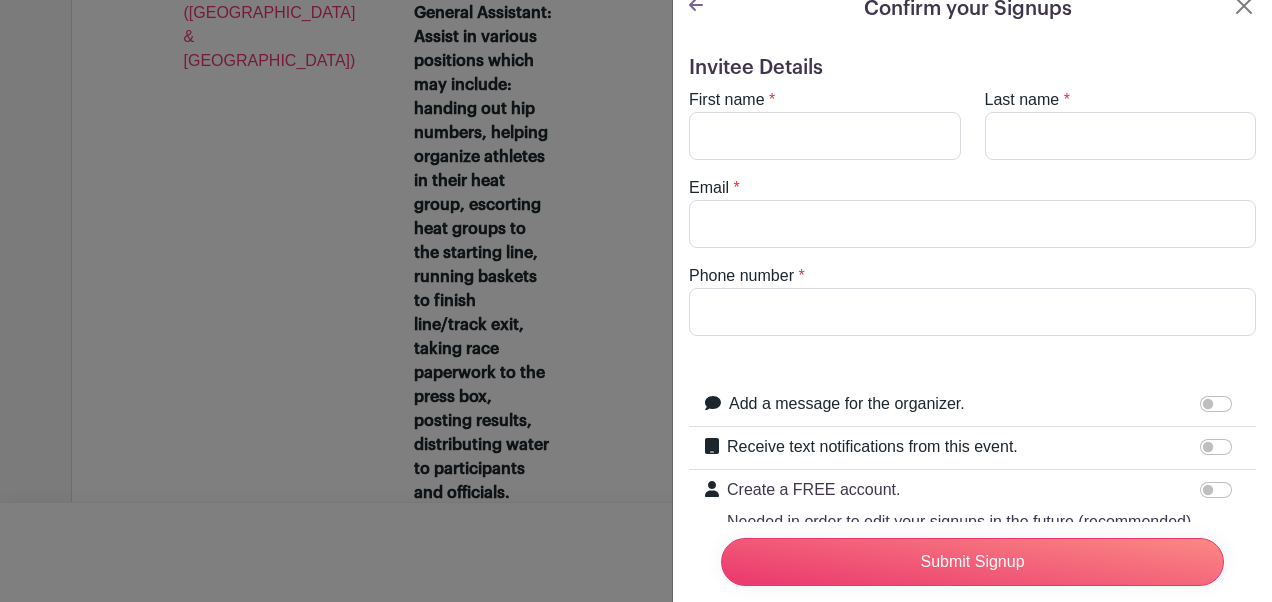scroll, scrollTop: 0, scrollLeft: 0, axis: both 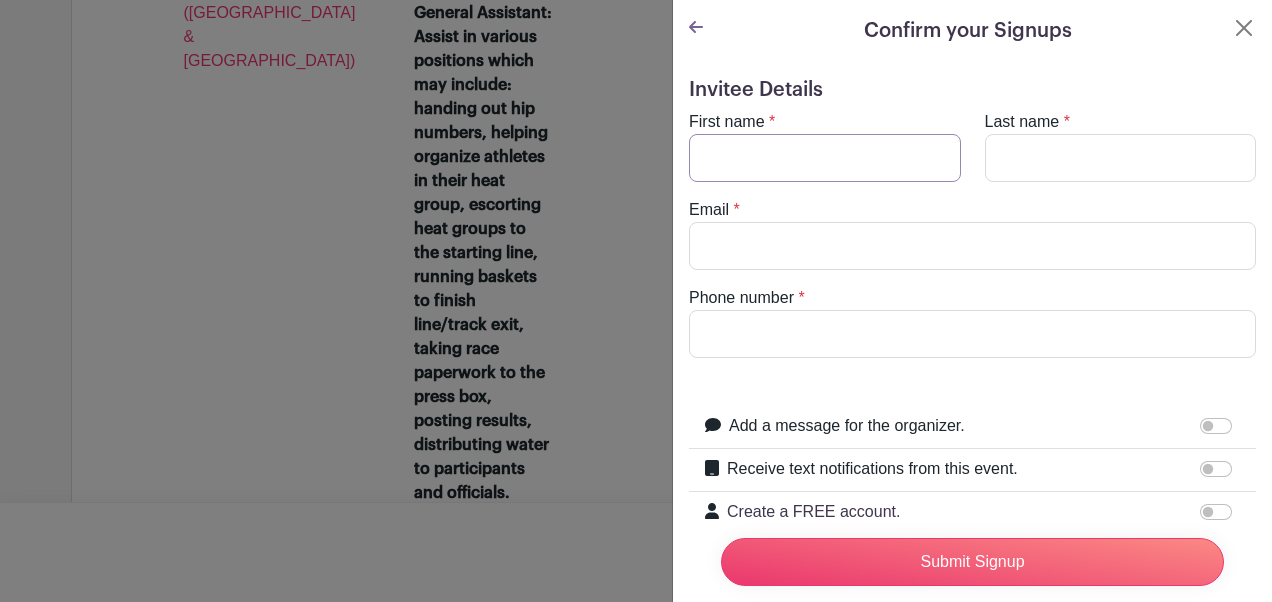 click on "First name" at bounding box center [825, 158] 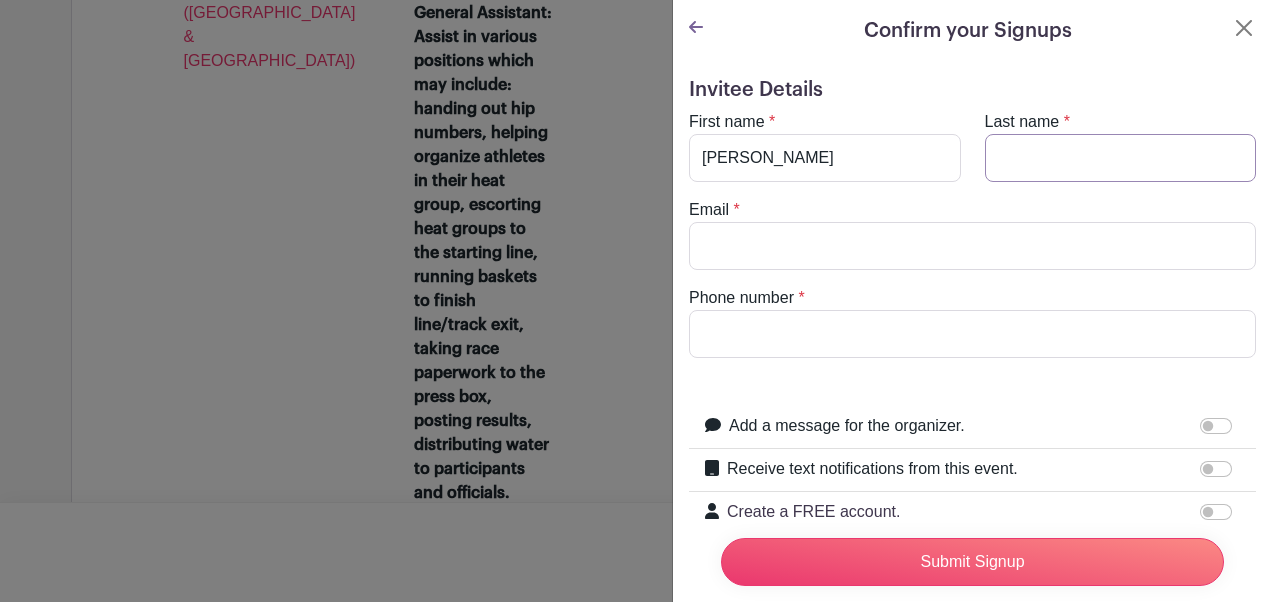 type on "Salowitz" 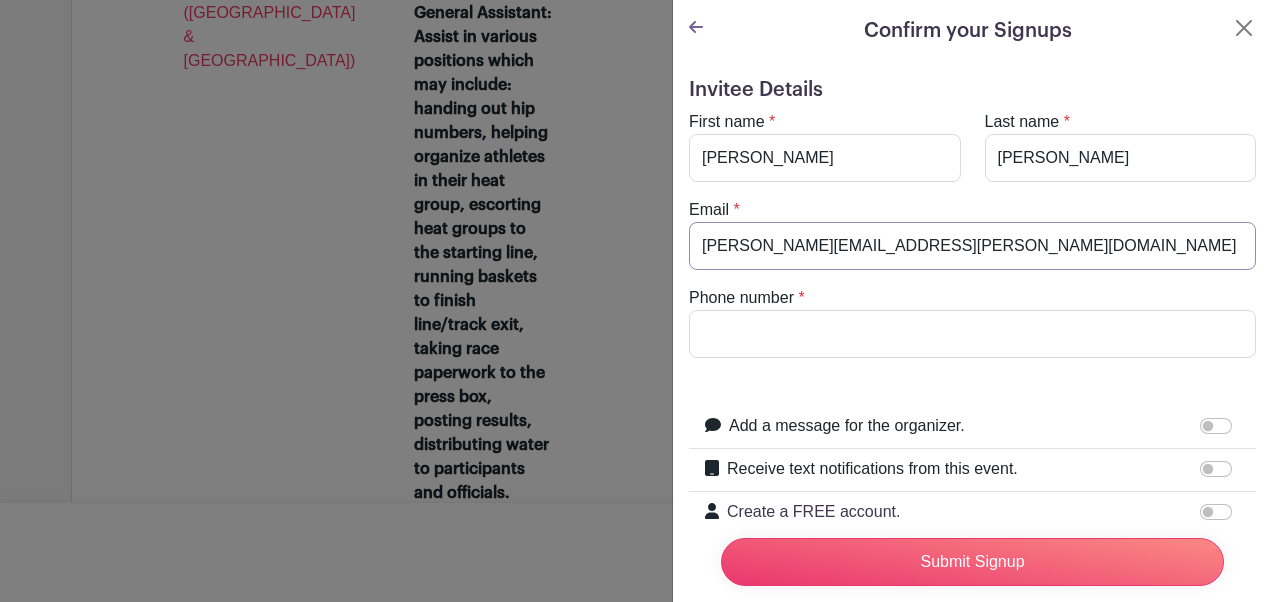 type on "6162176936" 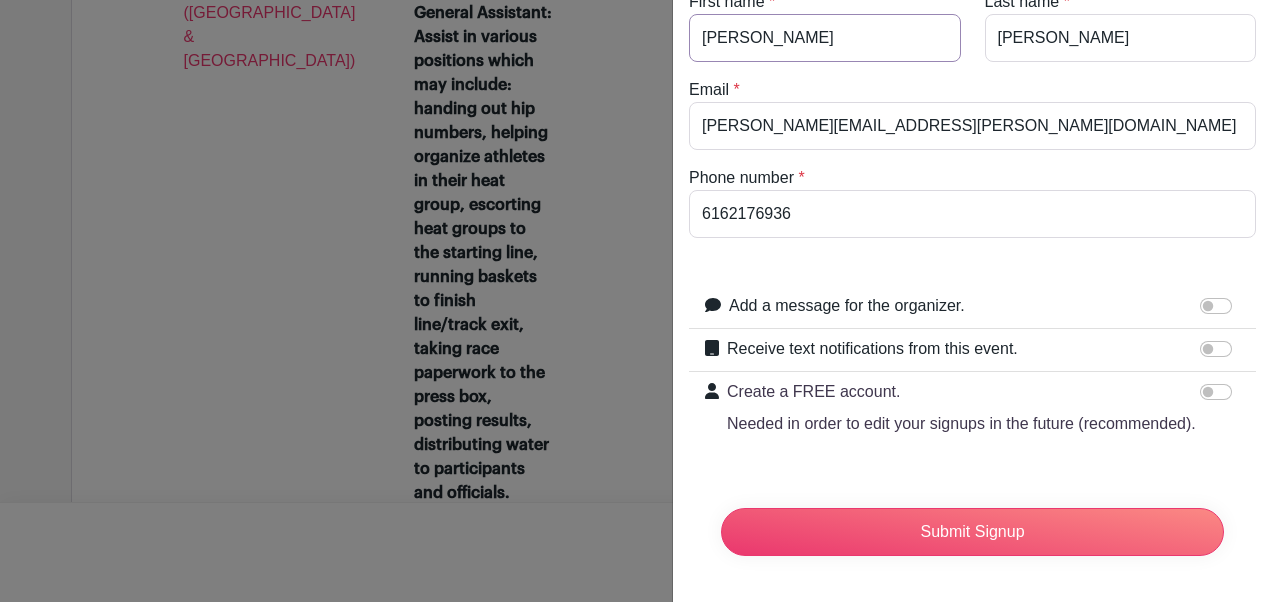 scroll, scrollTop: 121, scrollLeft: 0, axis: vertical 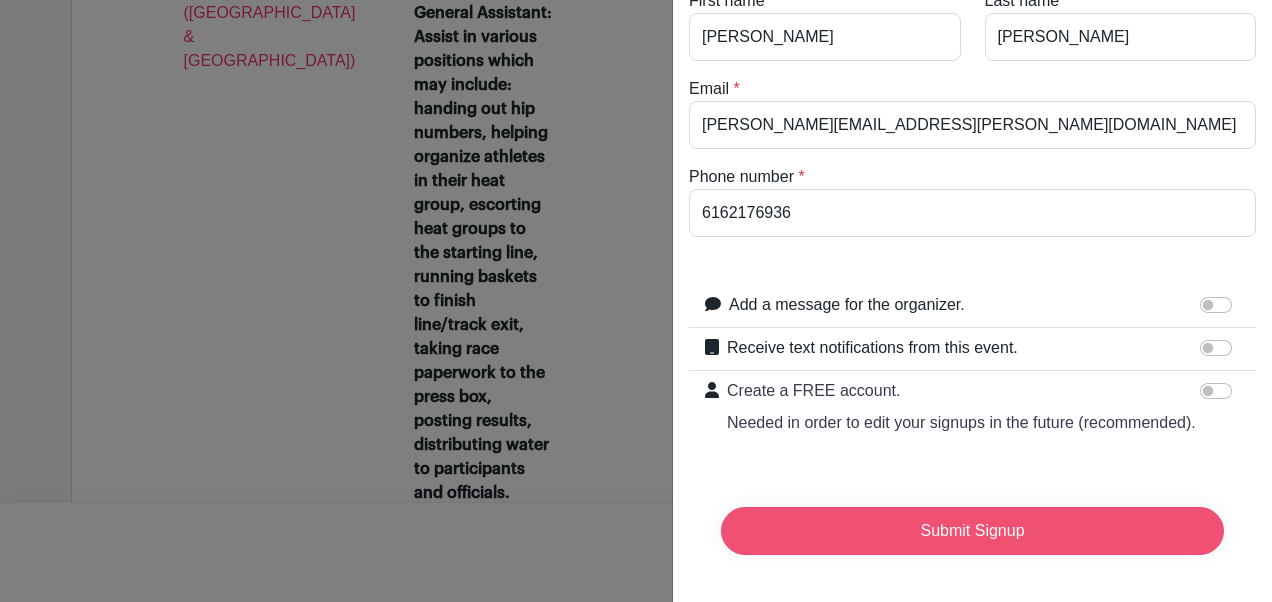 click on "Submit Signup" at bounding box center [972, 531] 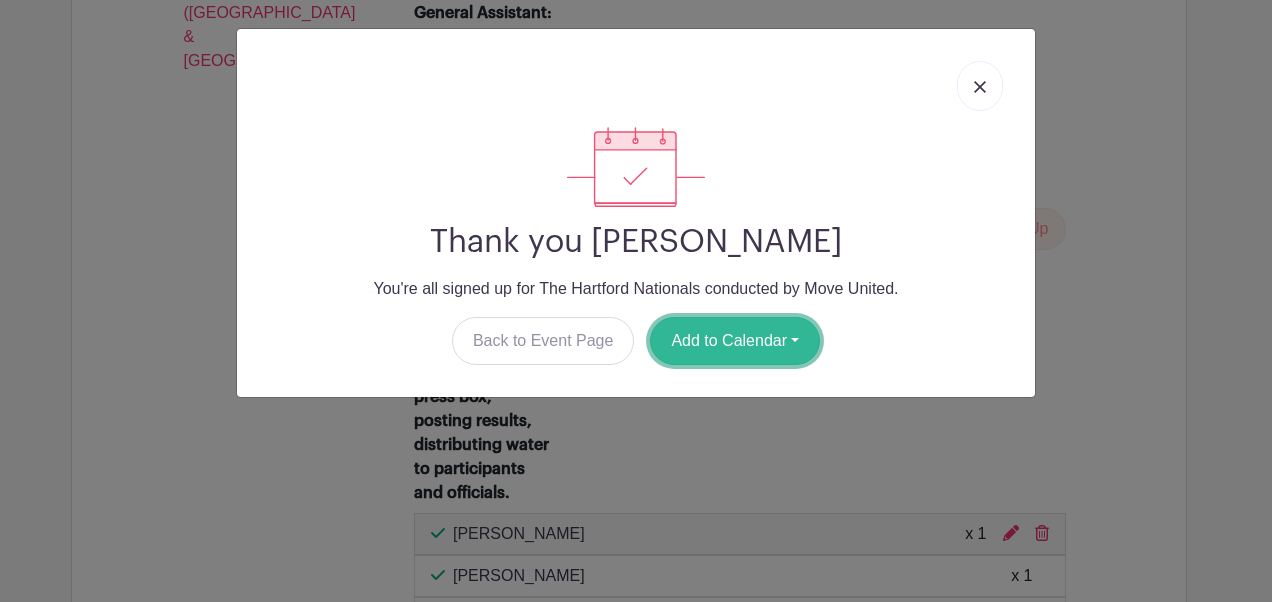 click on "Add to Calendar" at bounding box center [735, 341] 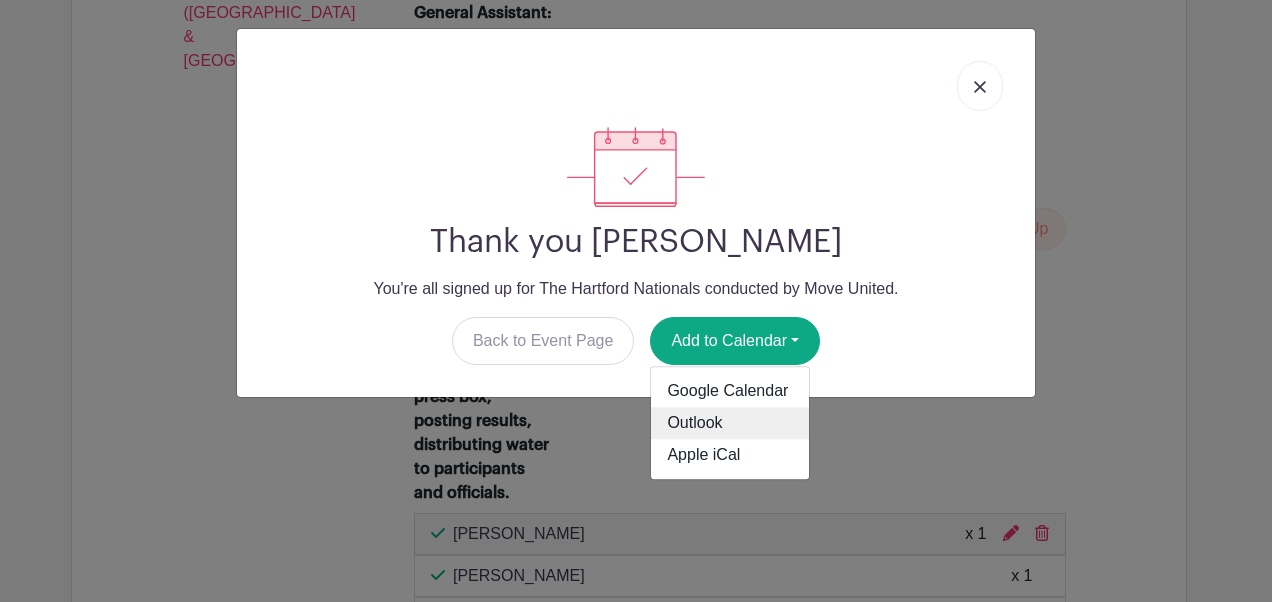 click on "Outlook" at bounding box center [730, 424] 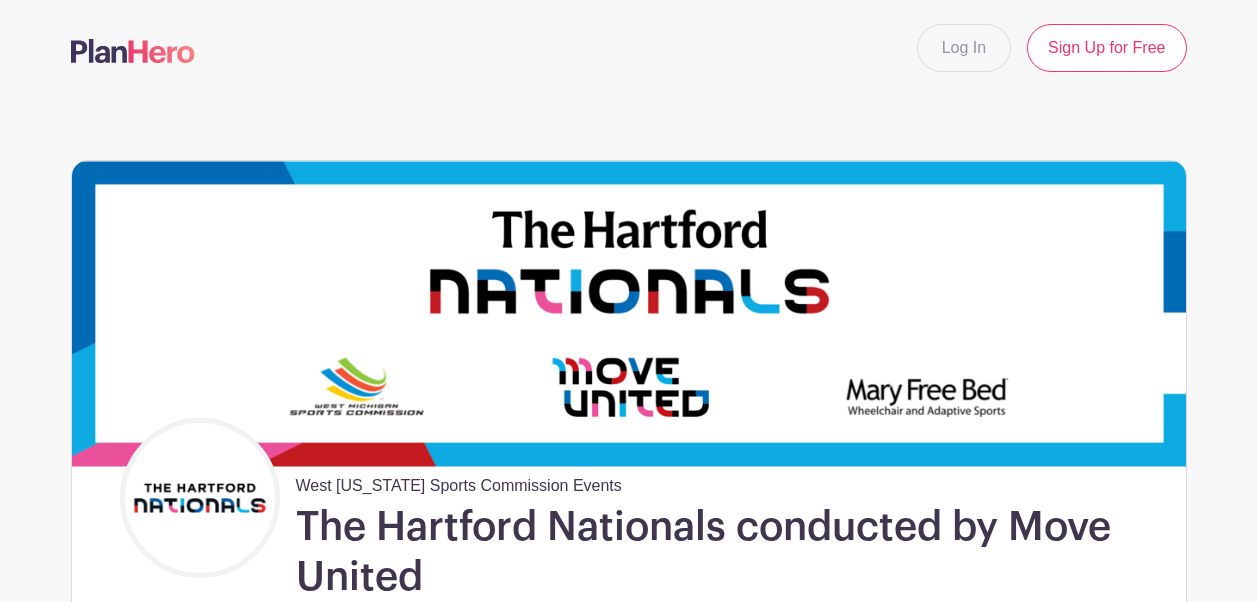 scroll, scrollTop: 1679, scrollLeft: 0, axis: vertical 